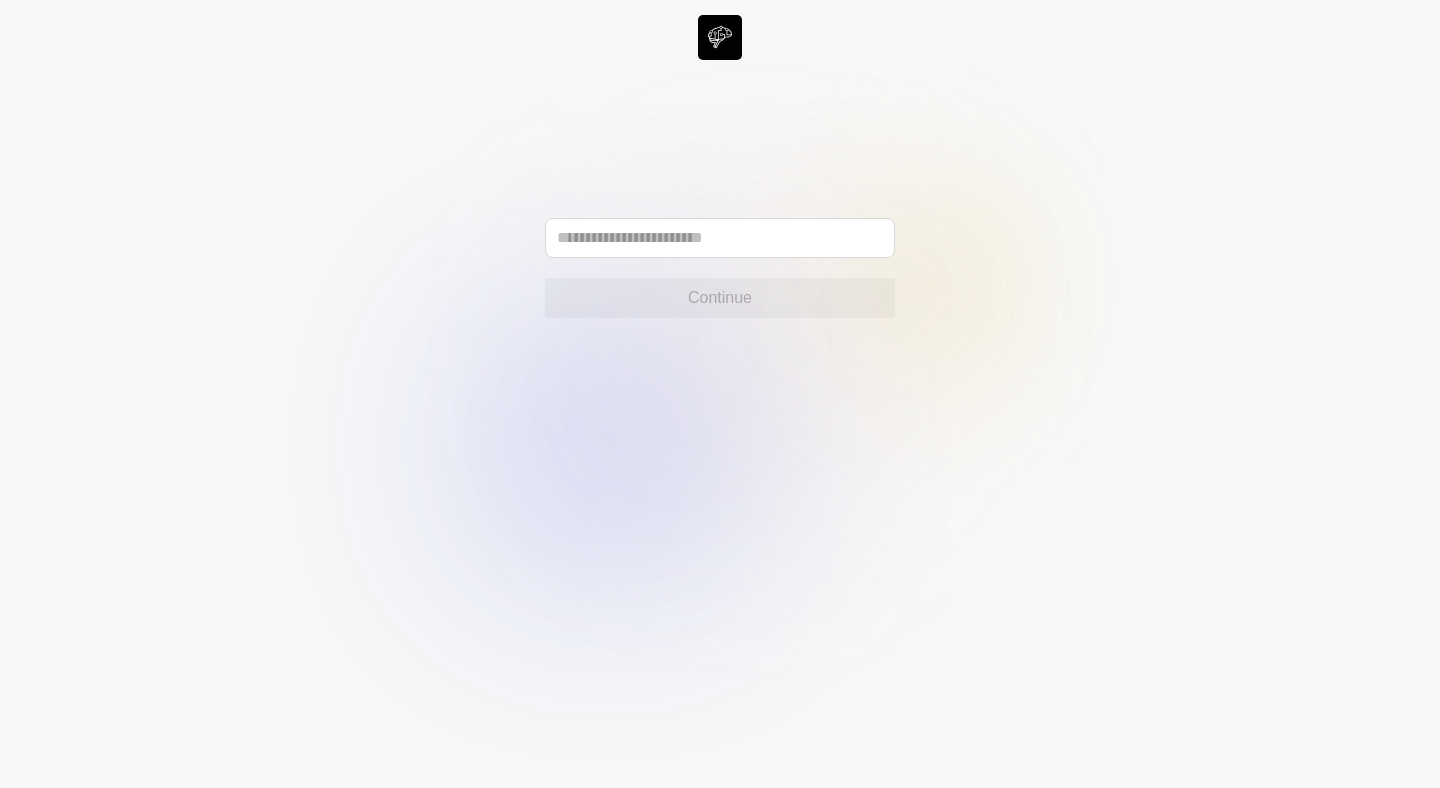 scroll, scrollTop: 0, scrollLeft: 0, axis: both 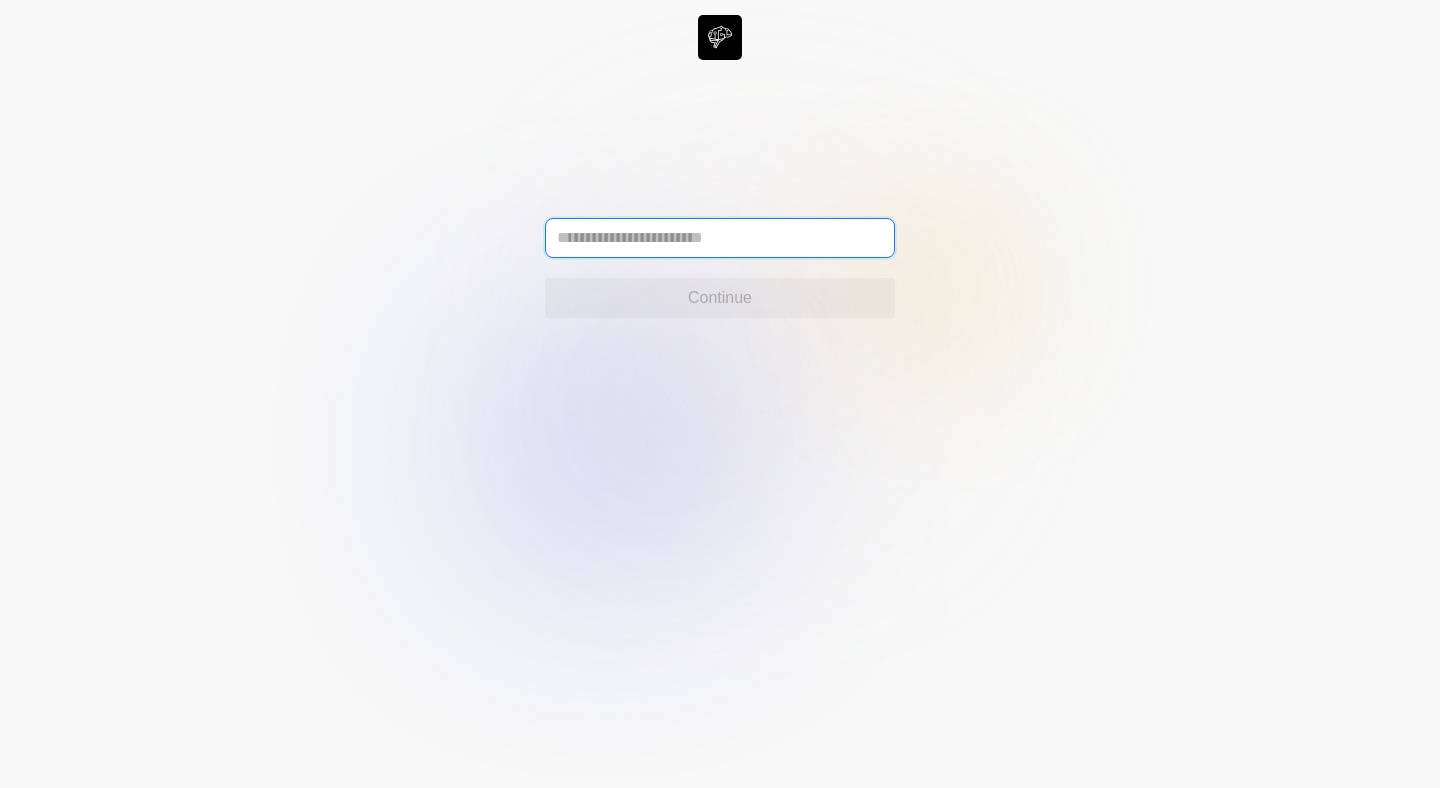 click at bounding box center (720, 238) 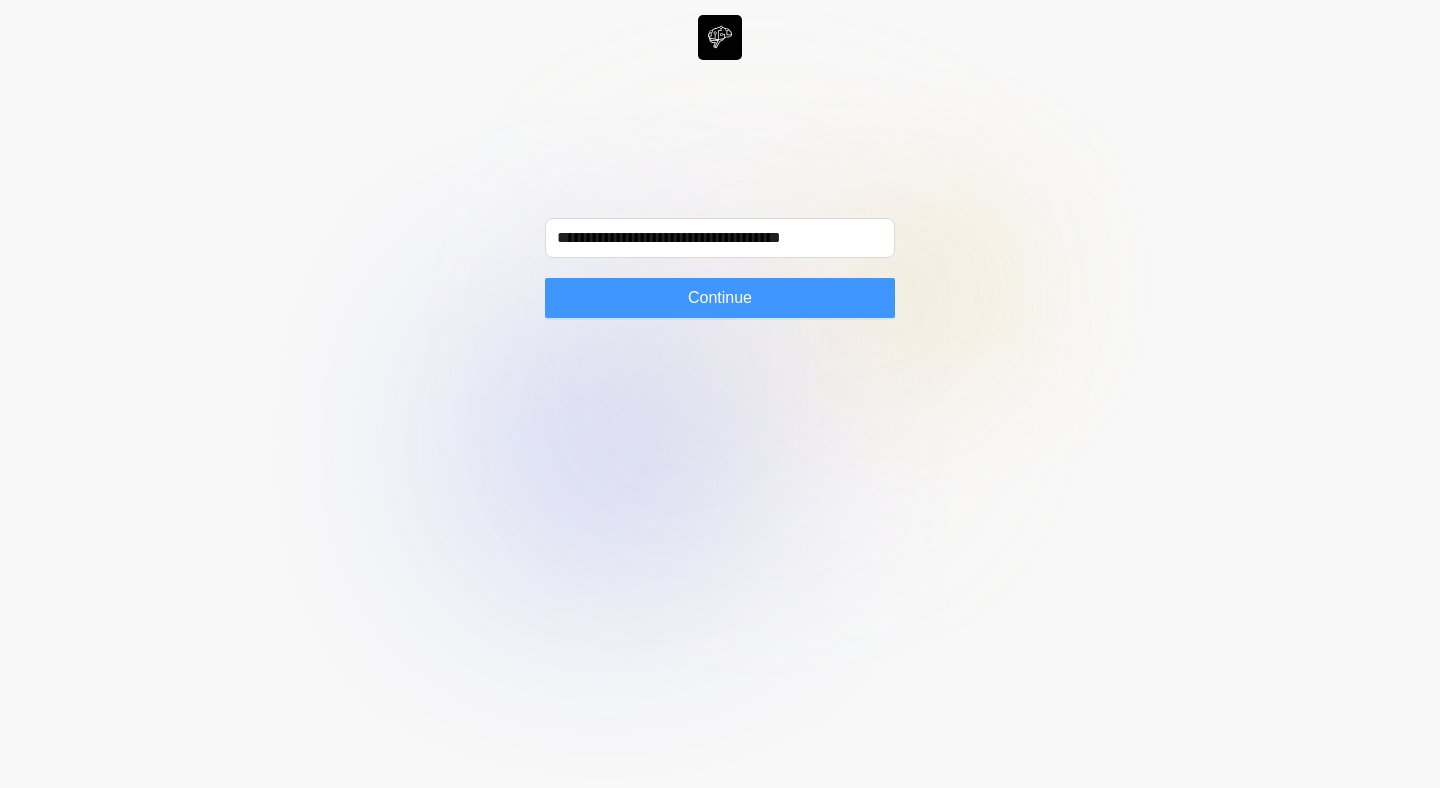 click on "Continue" at bounding box center [720, 298] 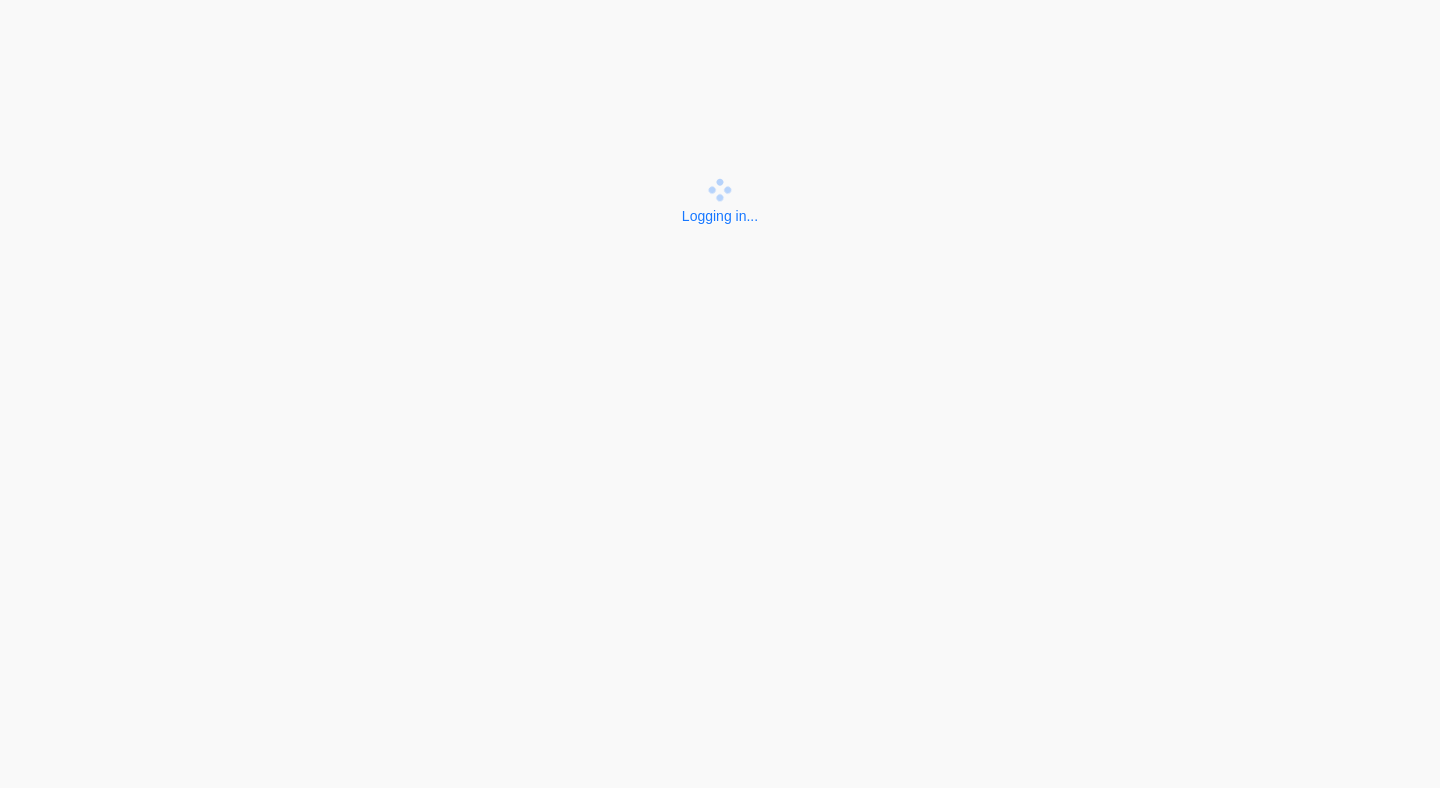scroll, scrollTop: 0, scrollLeft: 0, axis: both 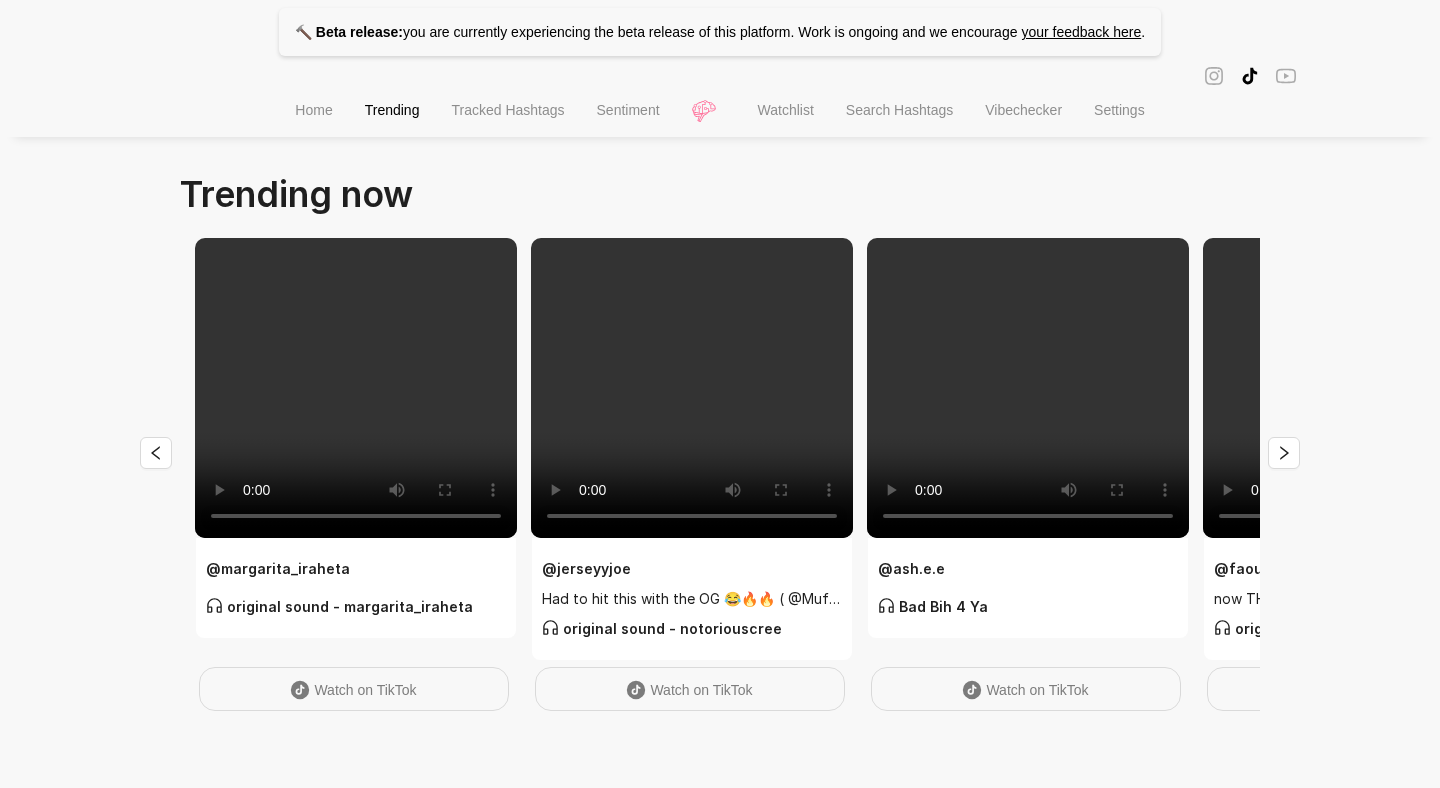 click on "Vibechecker" at bounding box center [1023, 112] 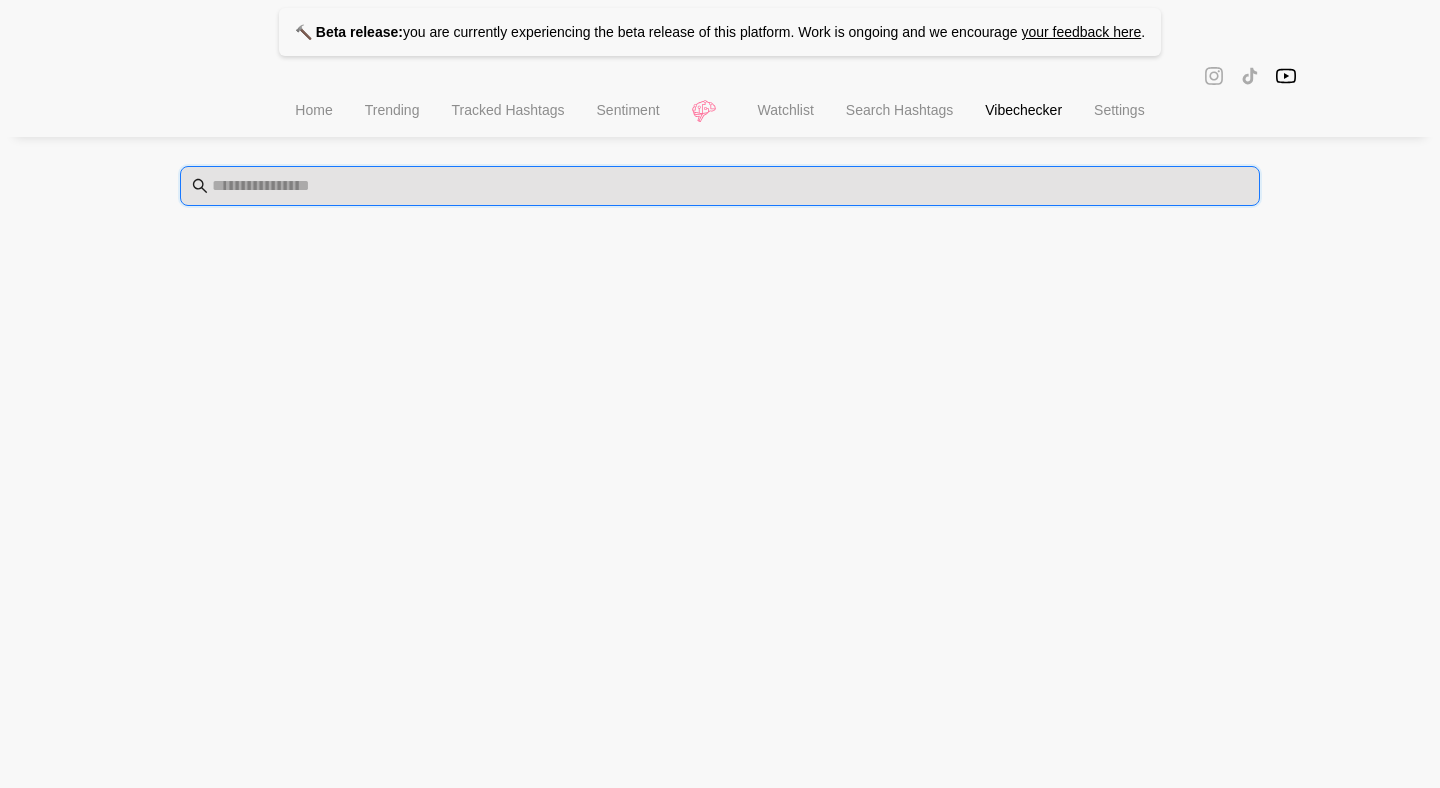 click at bounding box center [730, 186] 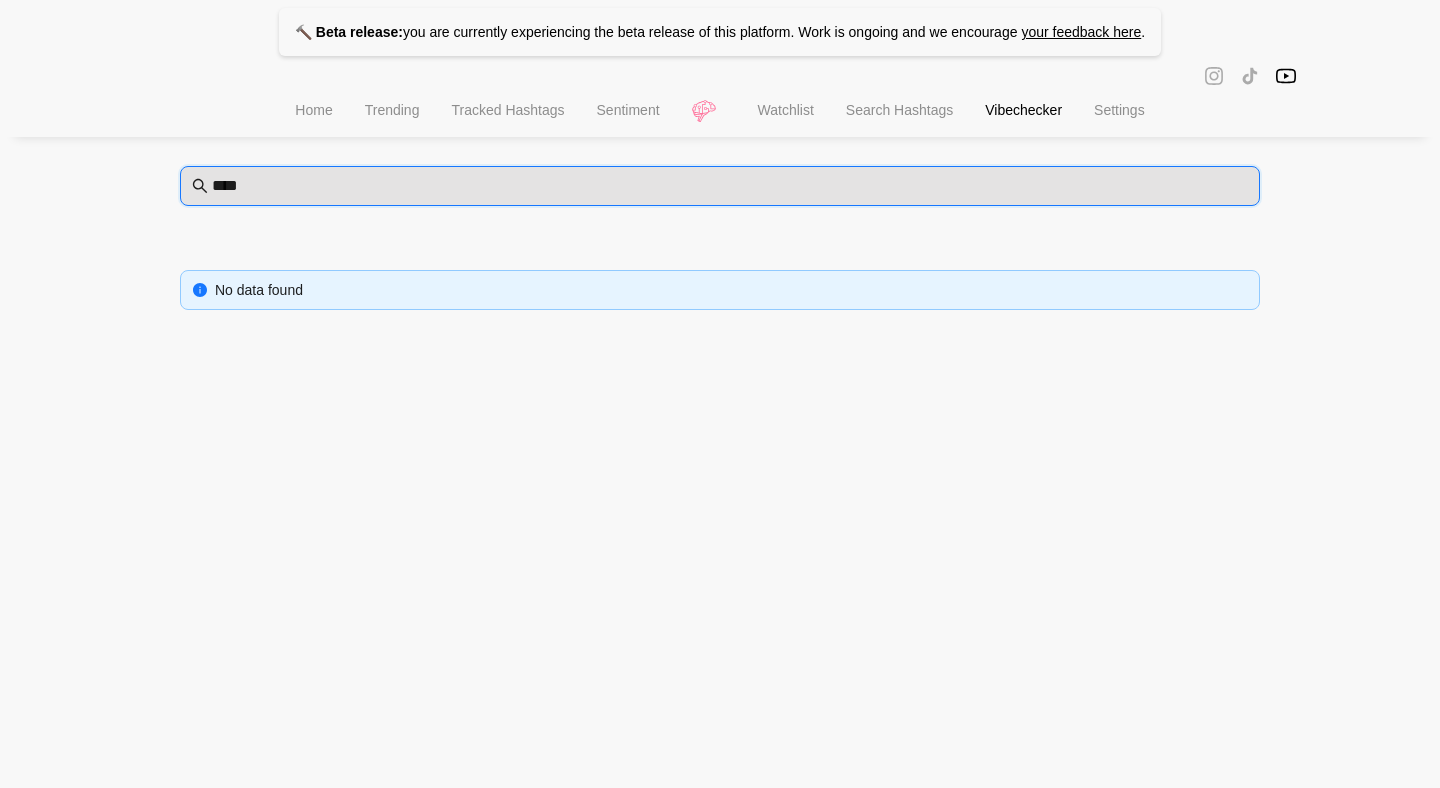 type on "****" 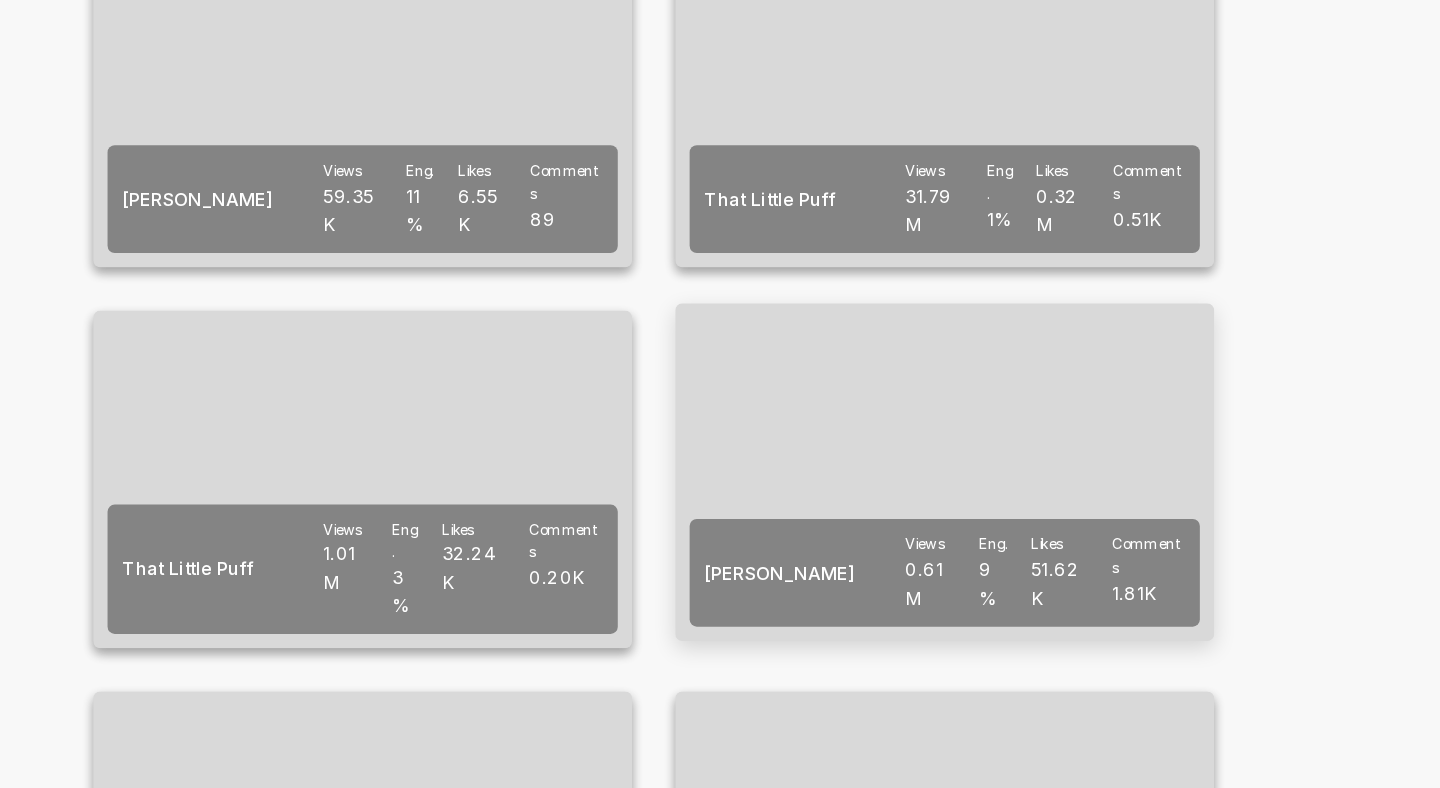 scroll, scrollTop: 598, scrollLeft: 0, axis: vertical 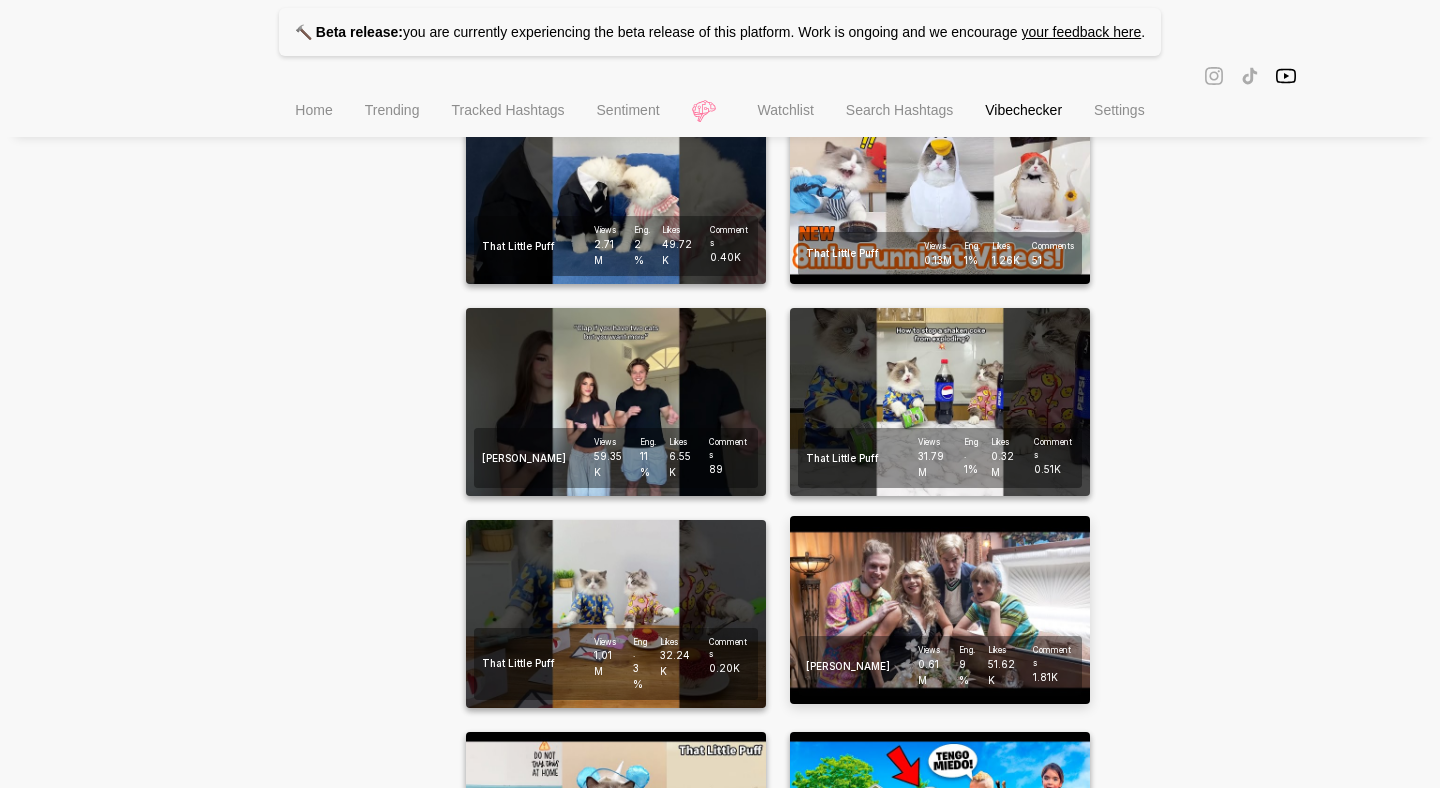 click on "[PERSON_NAME] Views 0.61M Eng. 9% Likes 51.62K Comments 1.81K" at bounding box center (940, 610) 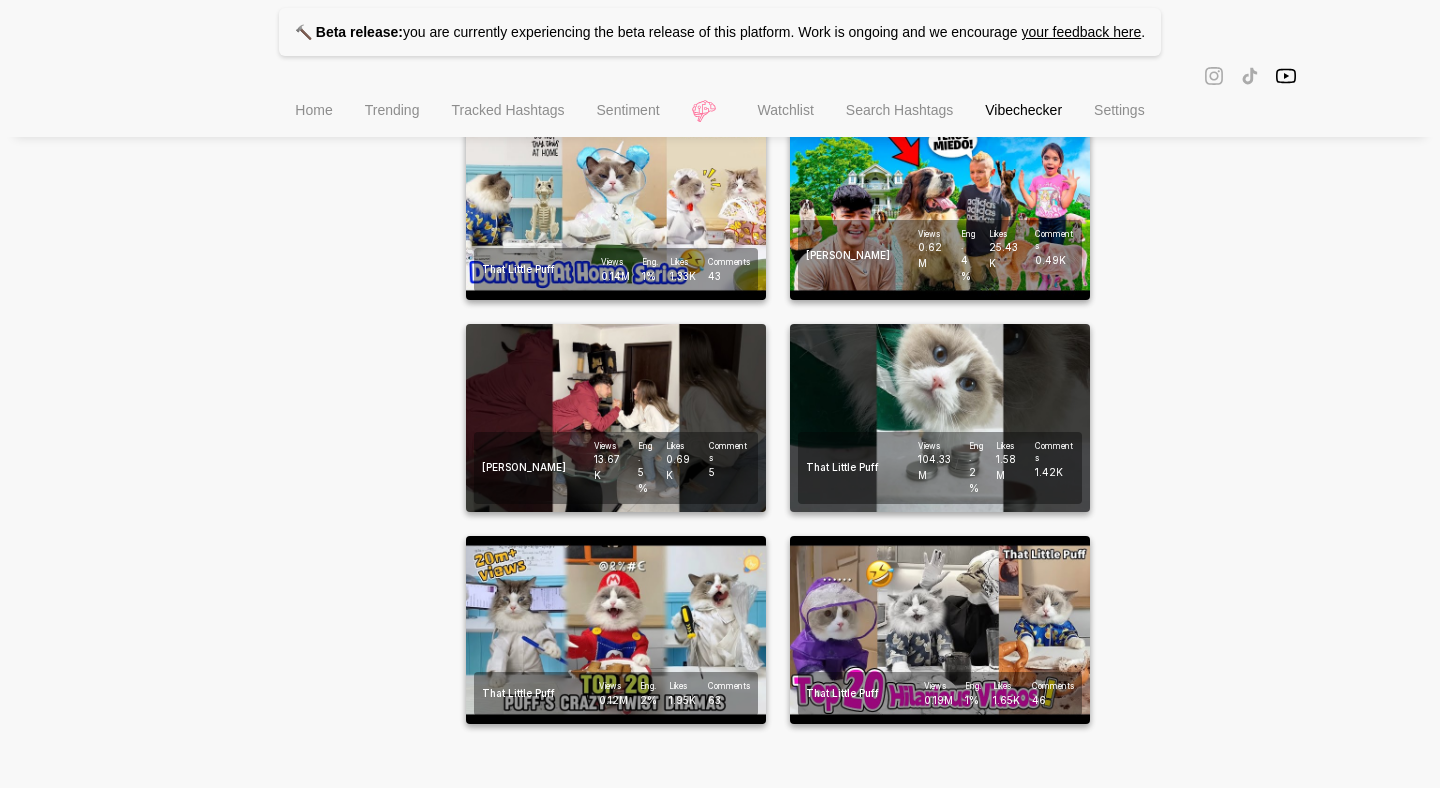 scroll, scrollTop: 0, scrollLeft: 0, axis: both 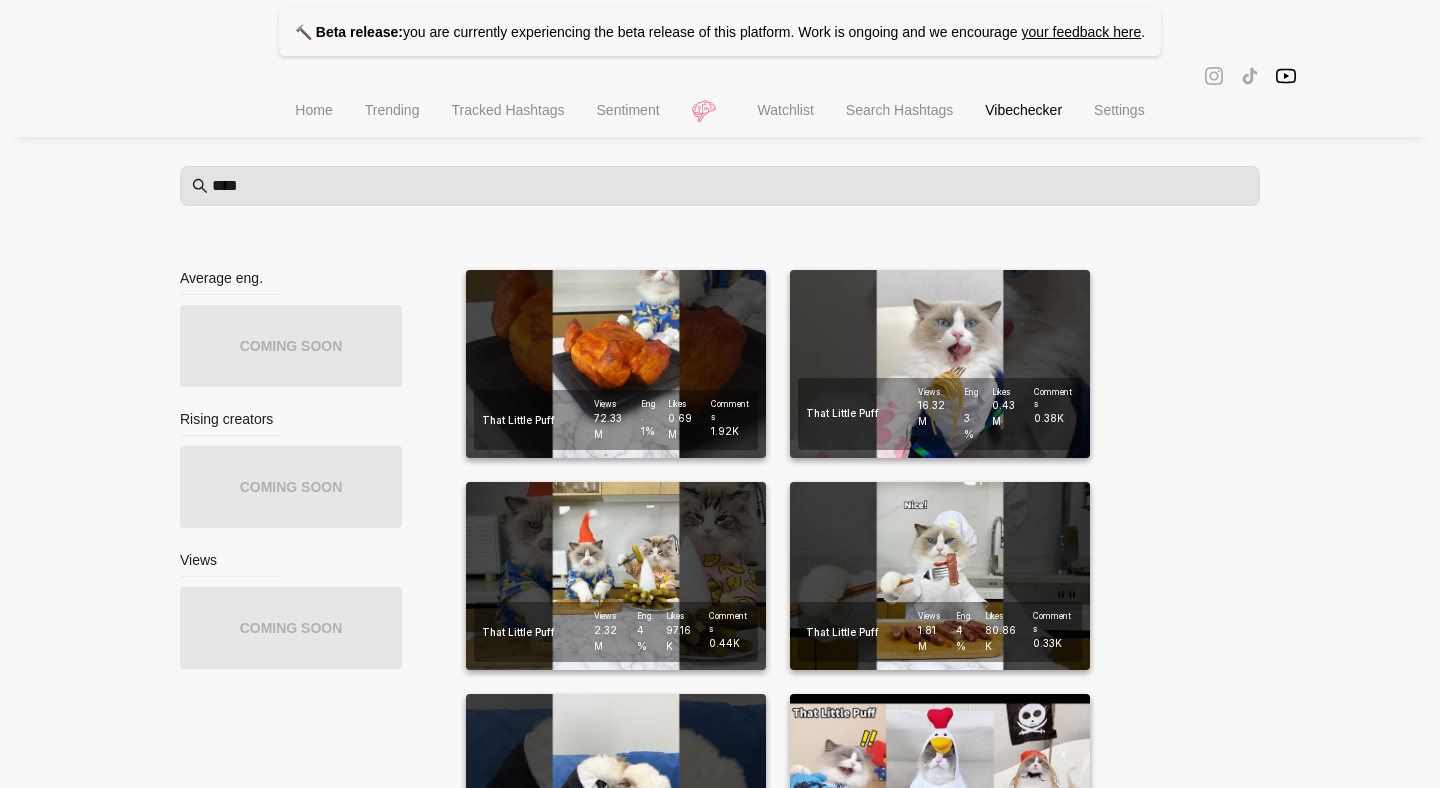click on "Search Hashtags" at bounding box center (899, 110) 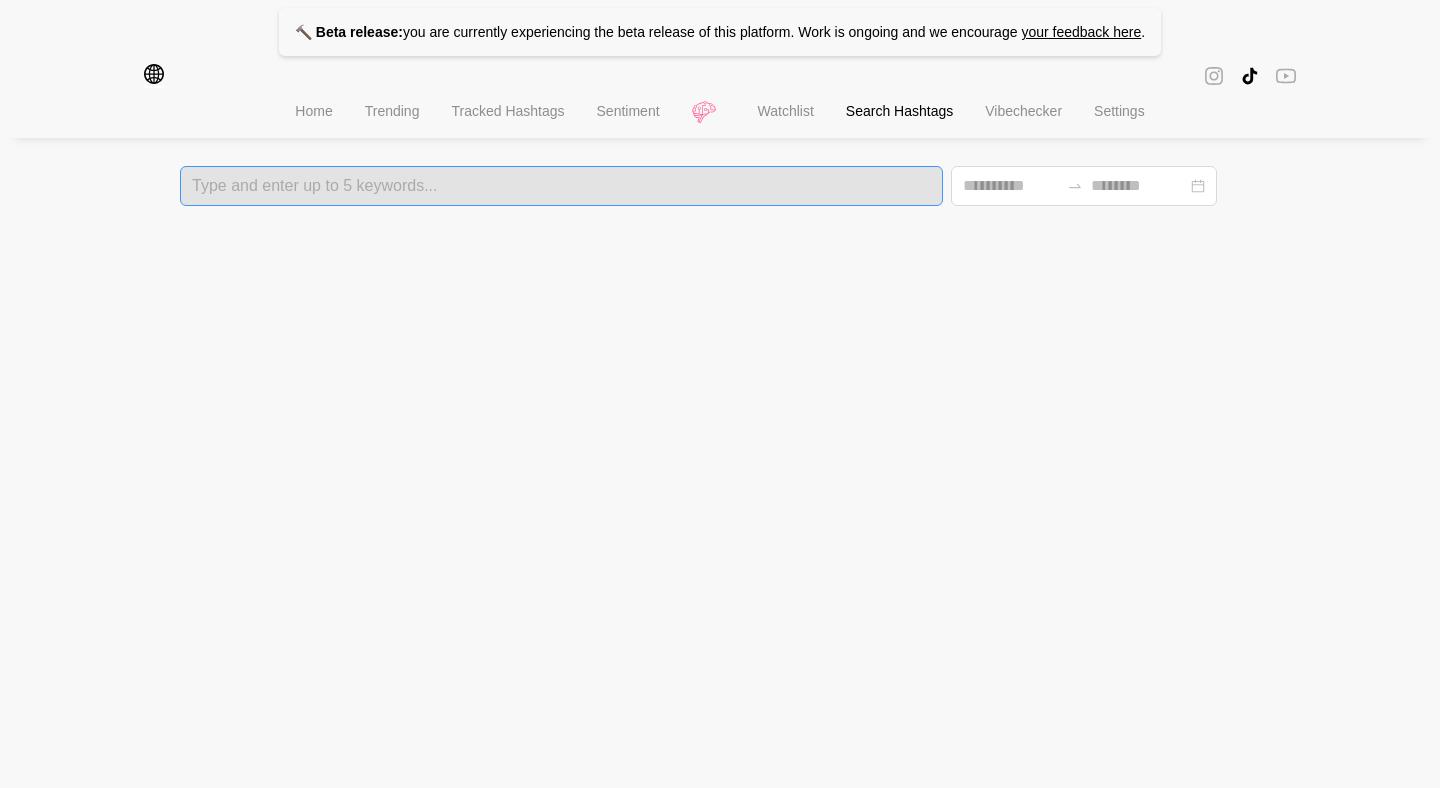 click at bounding box center [561, 186] 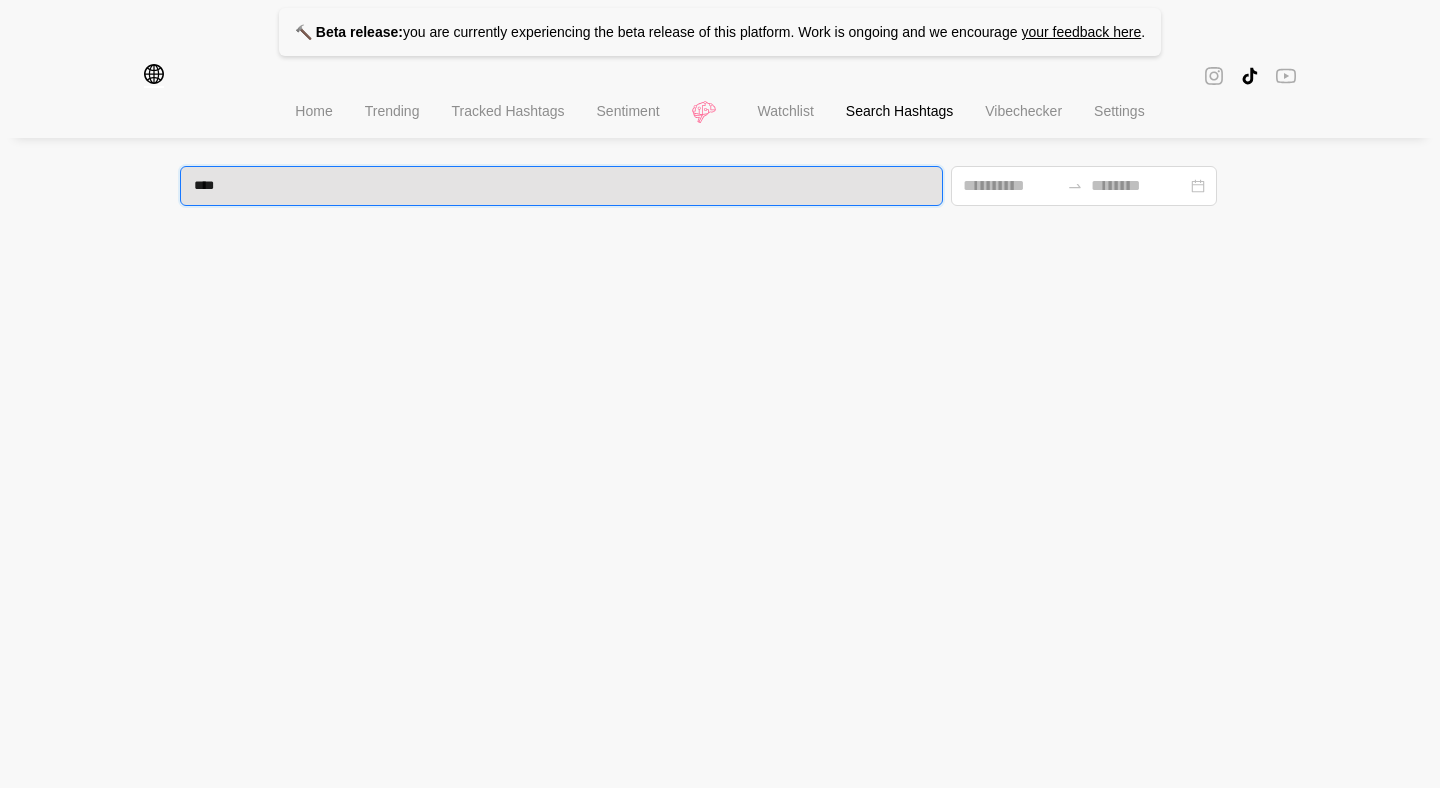 type on "*****" 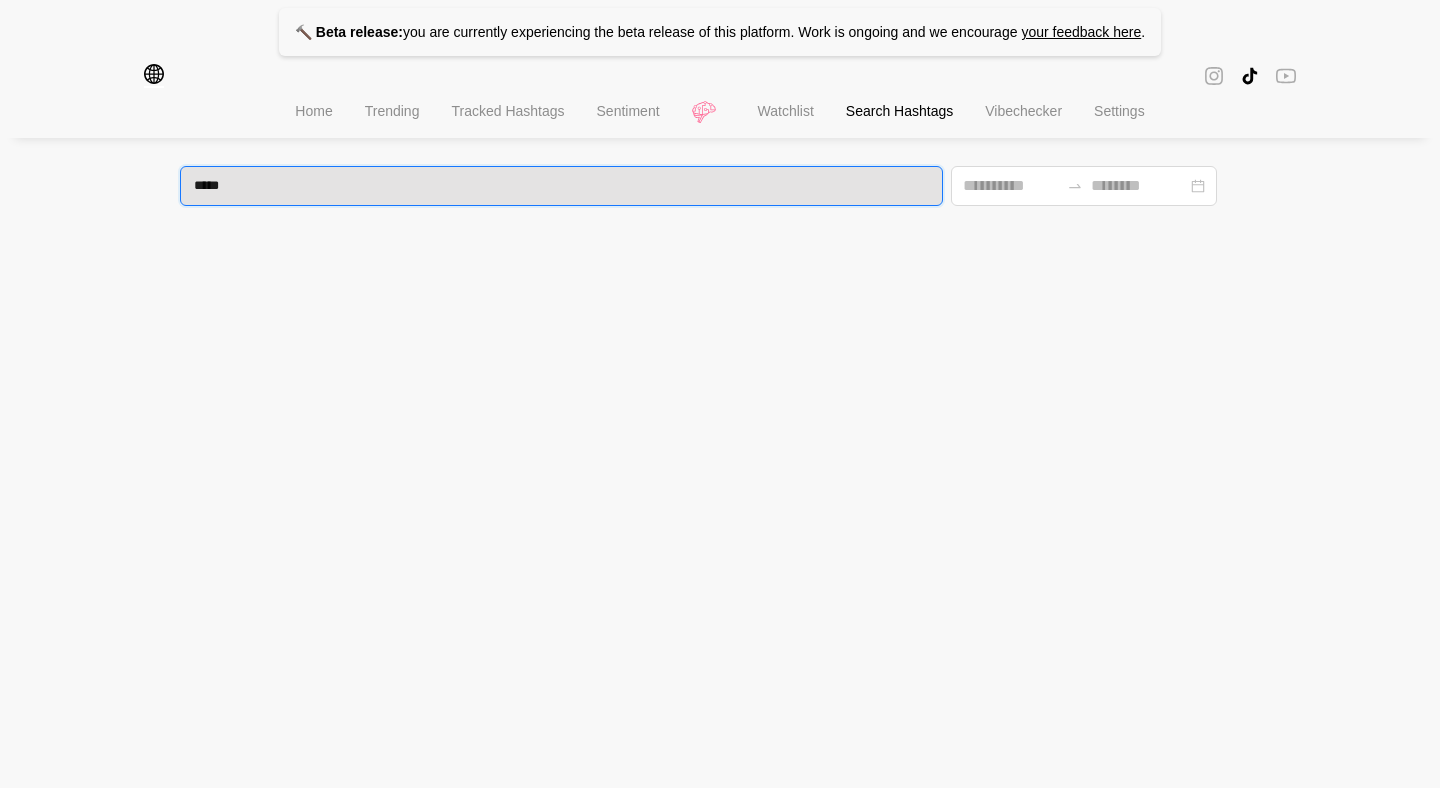type 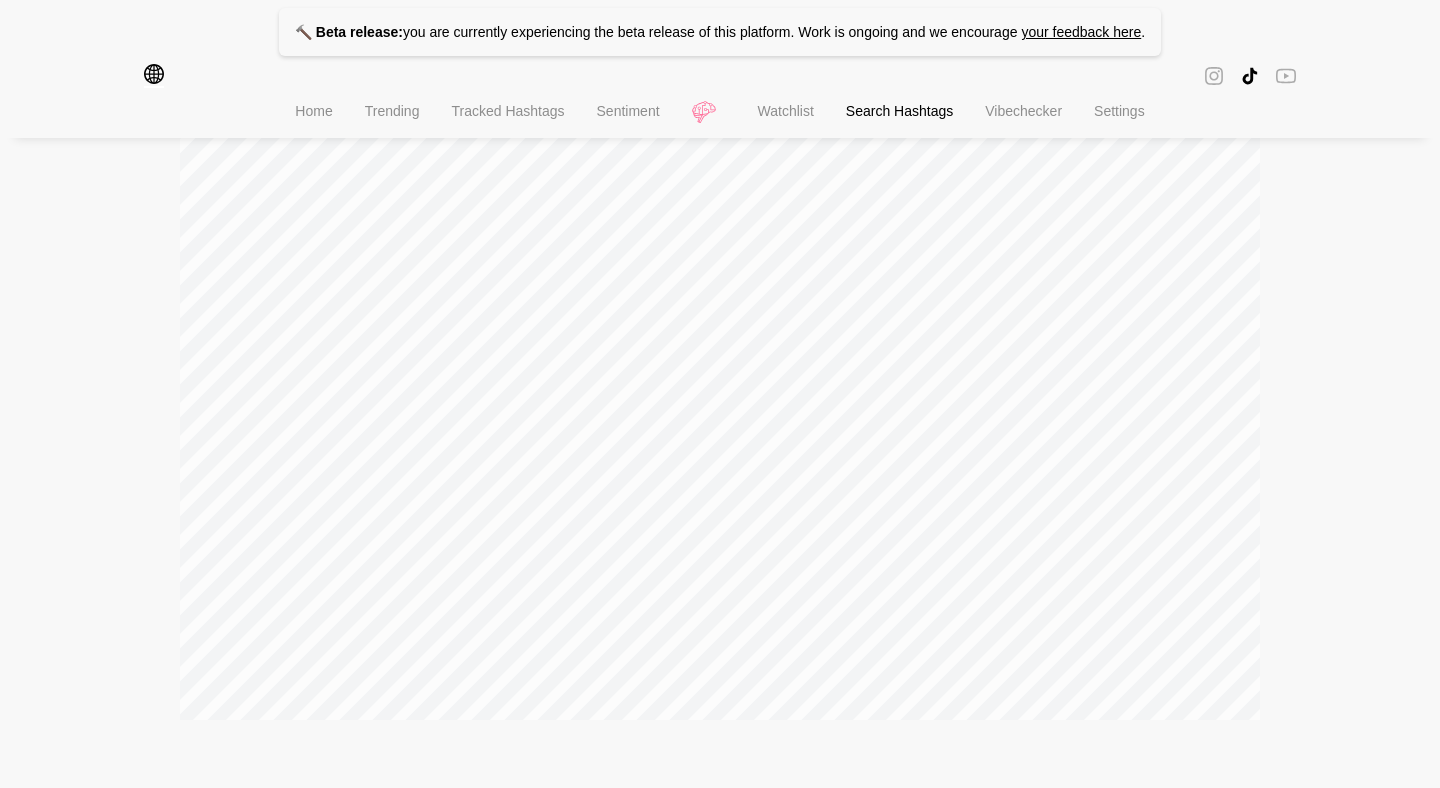 scroll, scrollTop: 0, scrollLeft: 0, axis: both 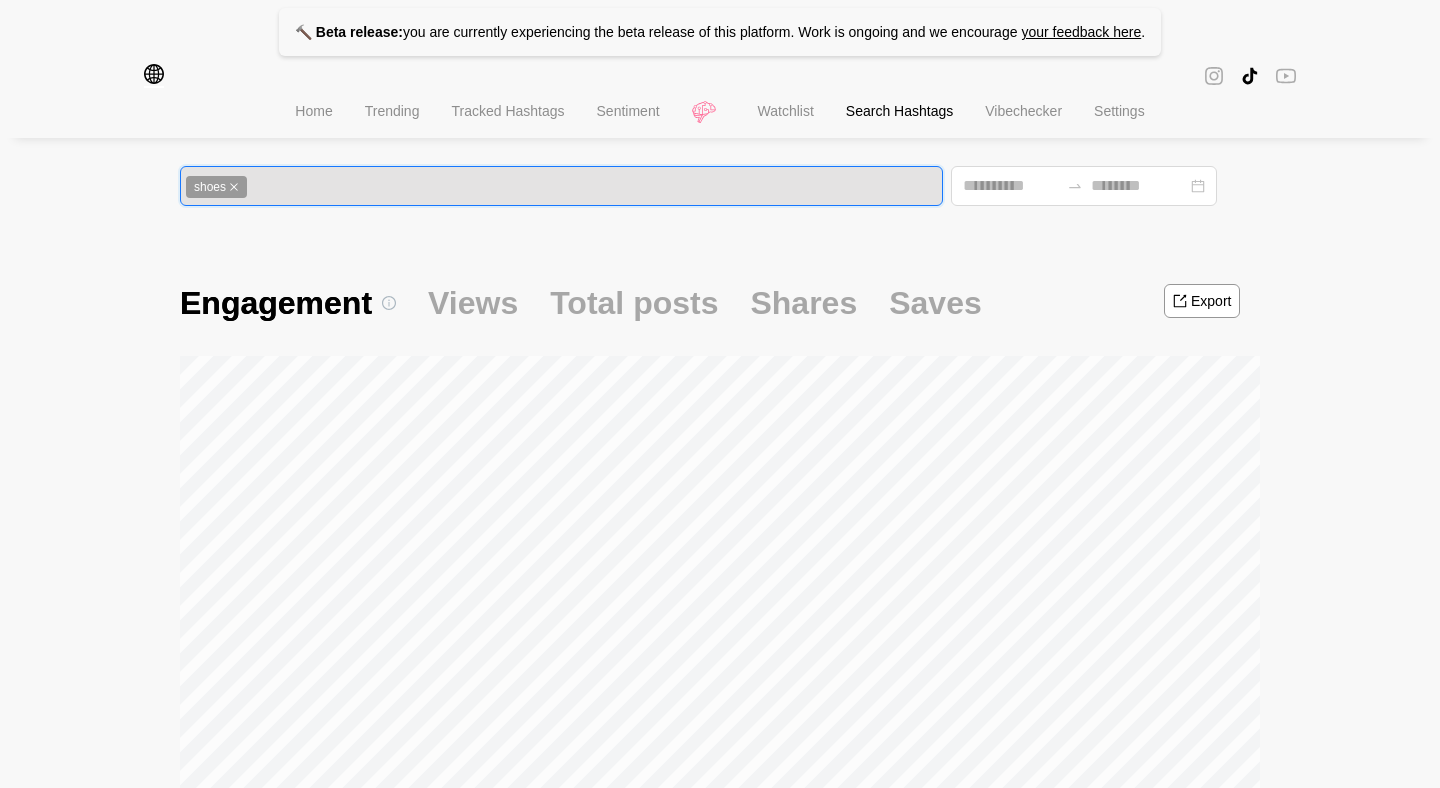 click on "Watchlist" at bounding box center (786, 113) 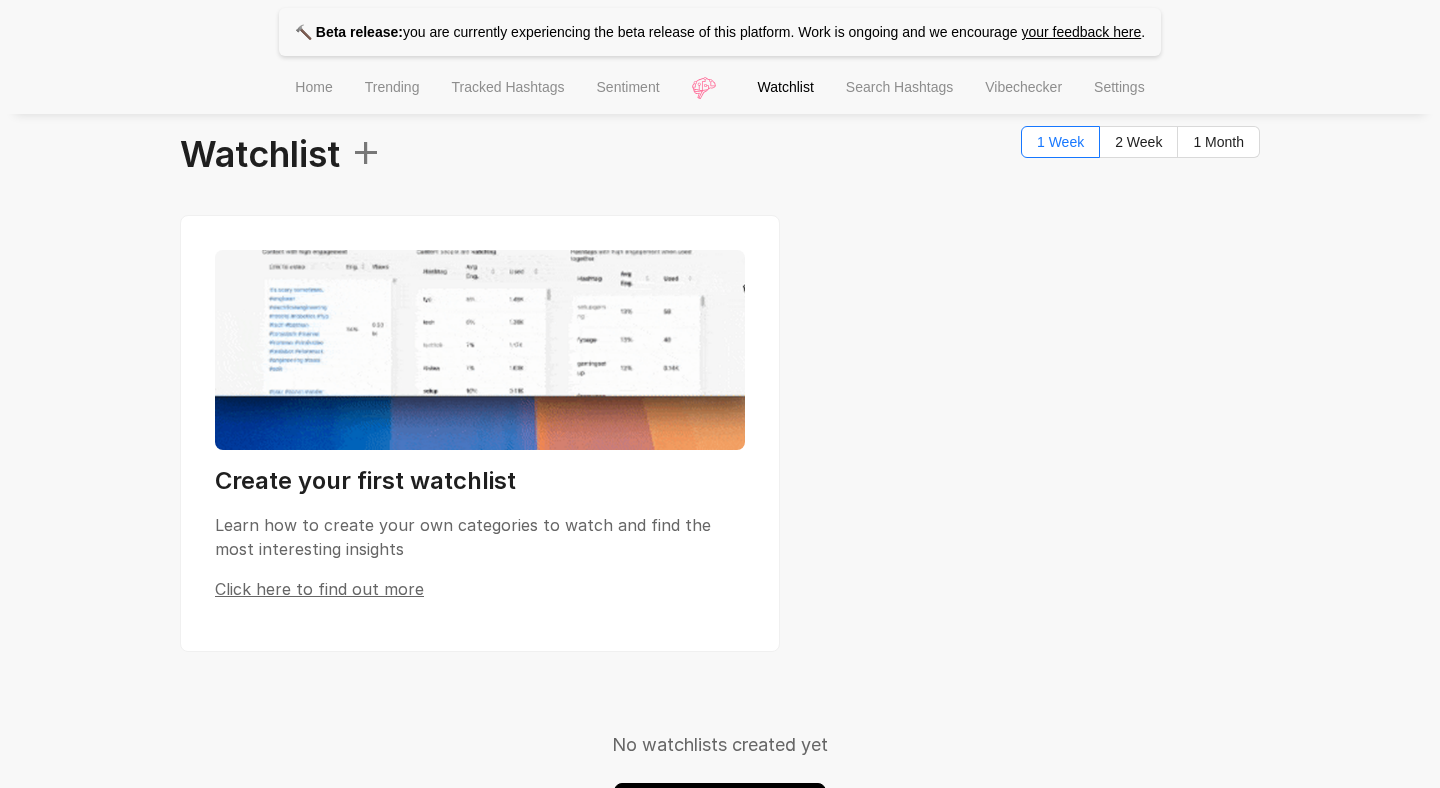 scroll, scrollTop: 0, scrollLeft: 0, axis: both 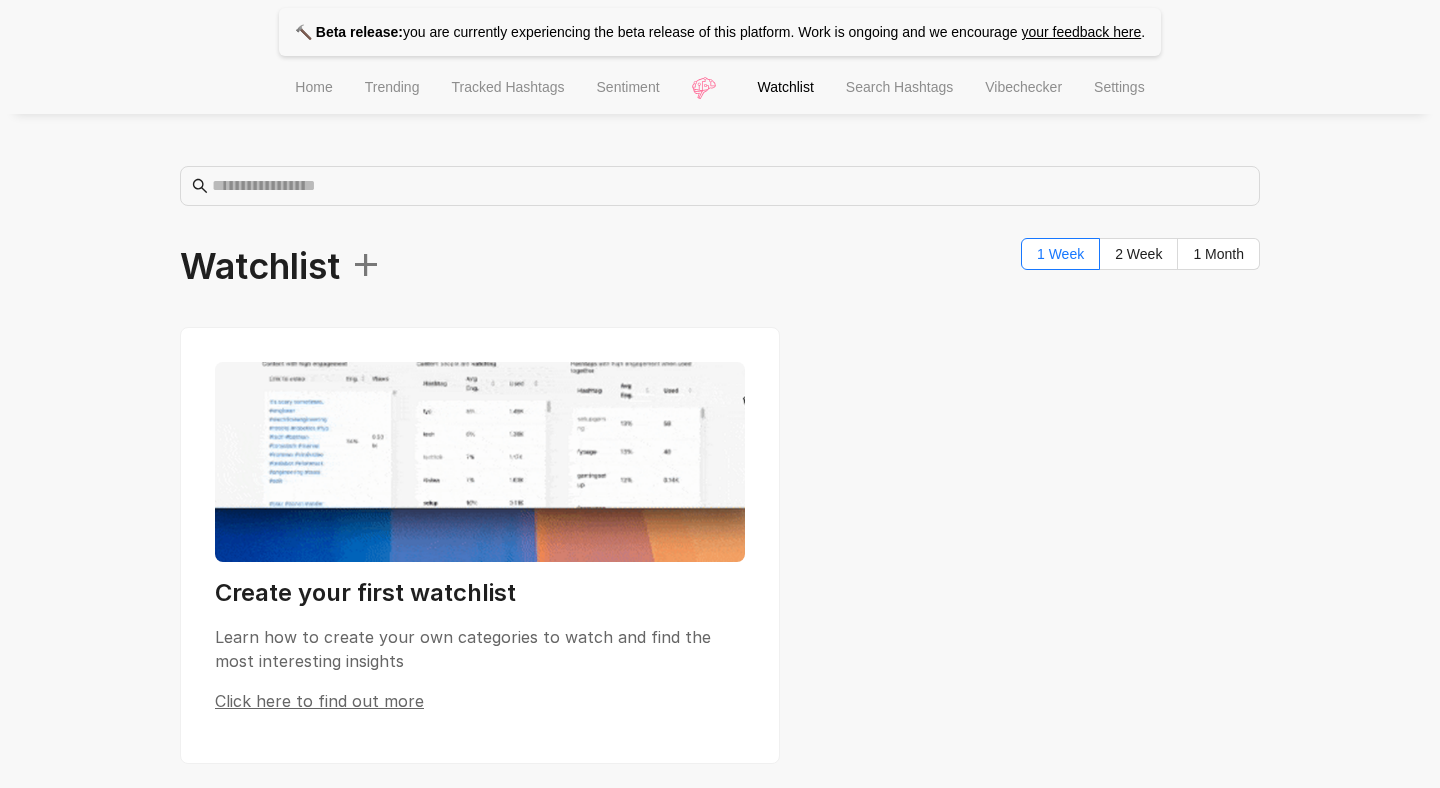 click on "Home Trending Tracked Hashtags Sentiment Watchlist Search Hashtags Vibechecker Settings" at bounding box center (720, 89) 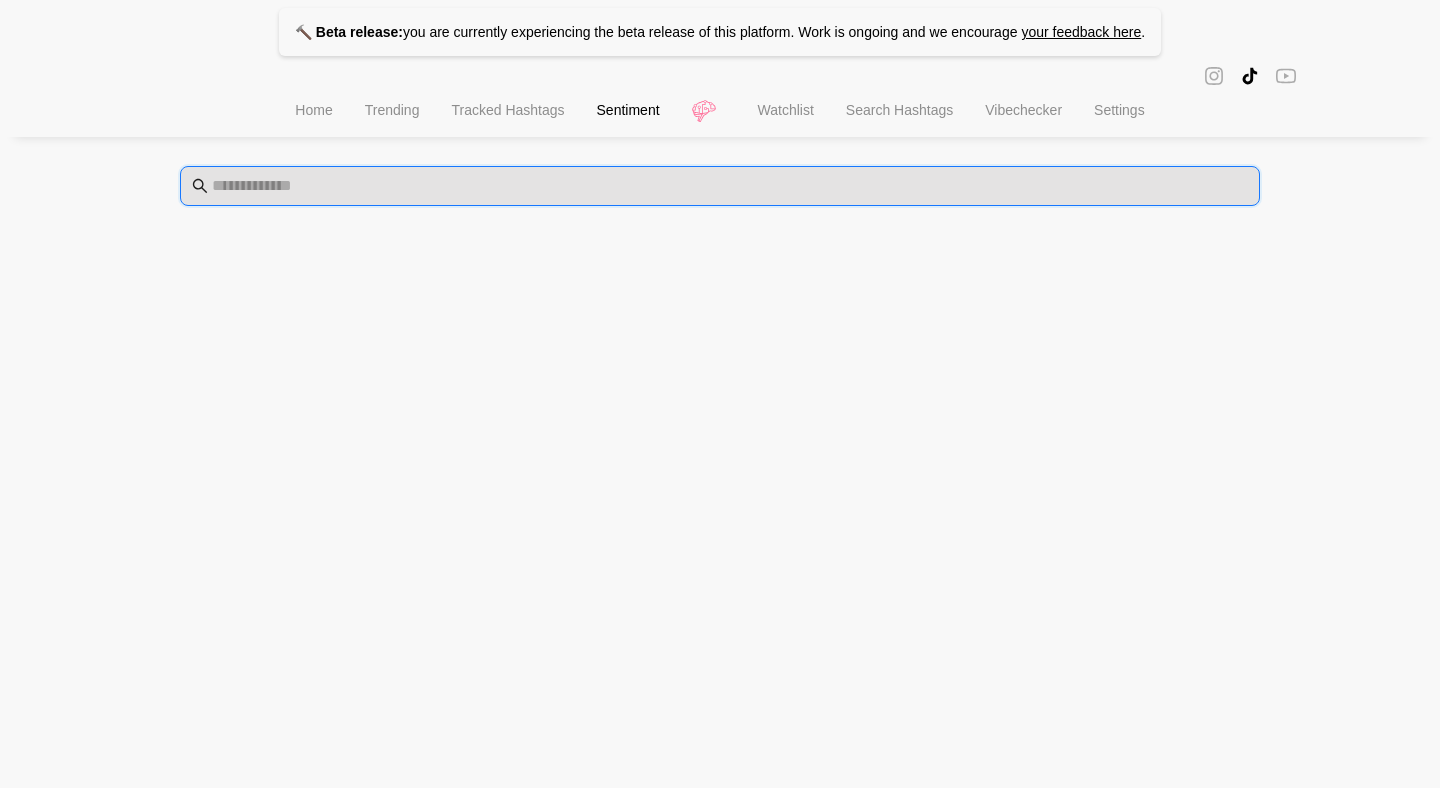 click at bounding box center [730, 186] 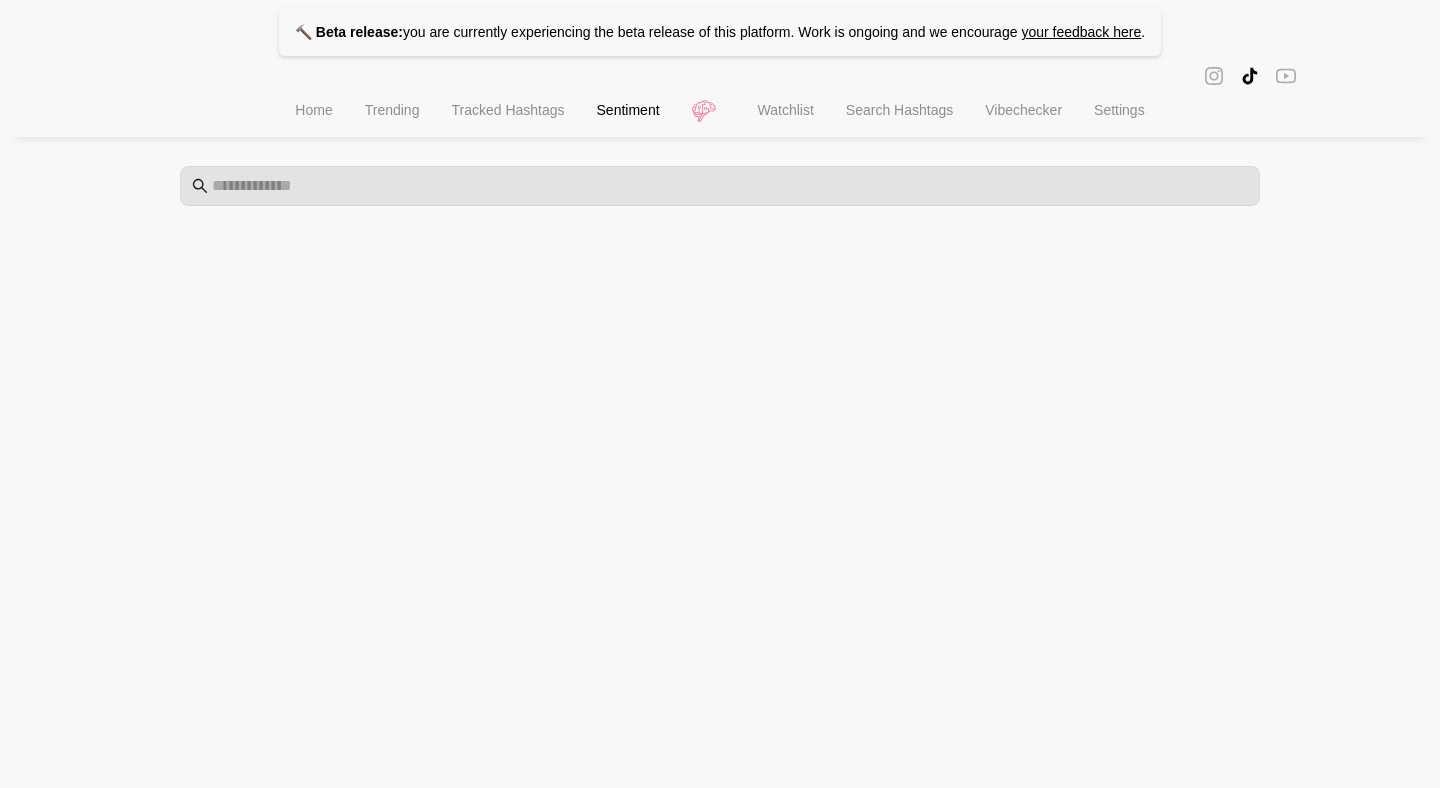 click on "🔨 Beta release:  you are currently experiencing the beta release of this platform. Work is ongoing and we encourage   your feedback here . Home Trending Tracked Hashtags Sentiment Watchlist Search Hashtags Vibechecker Settings" at bounding box center (720, 103) 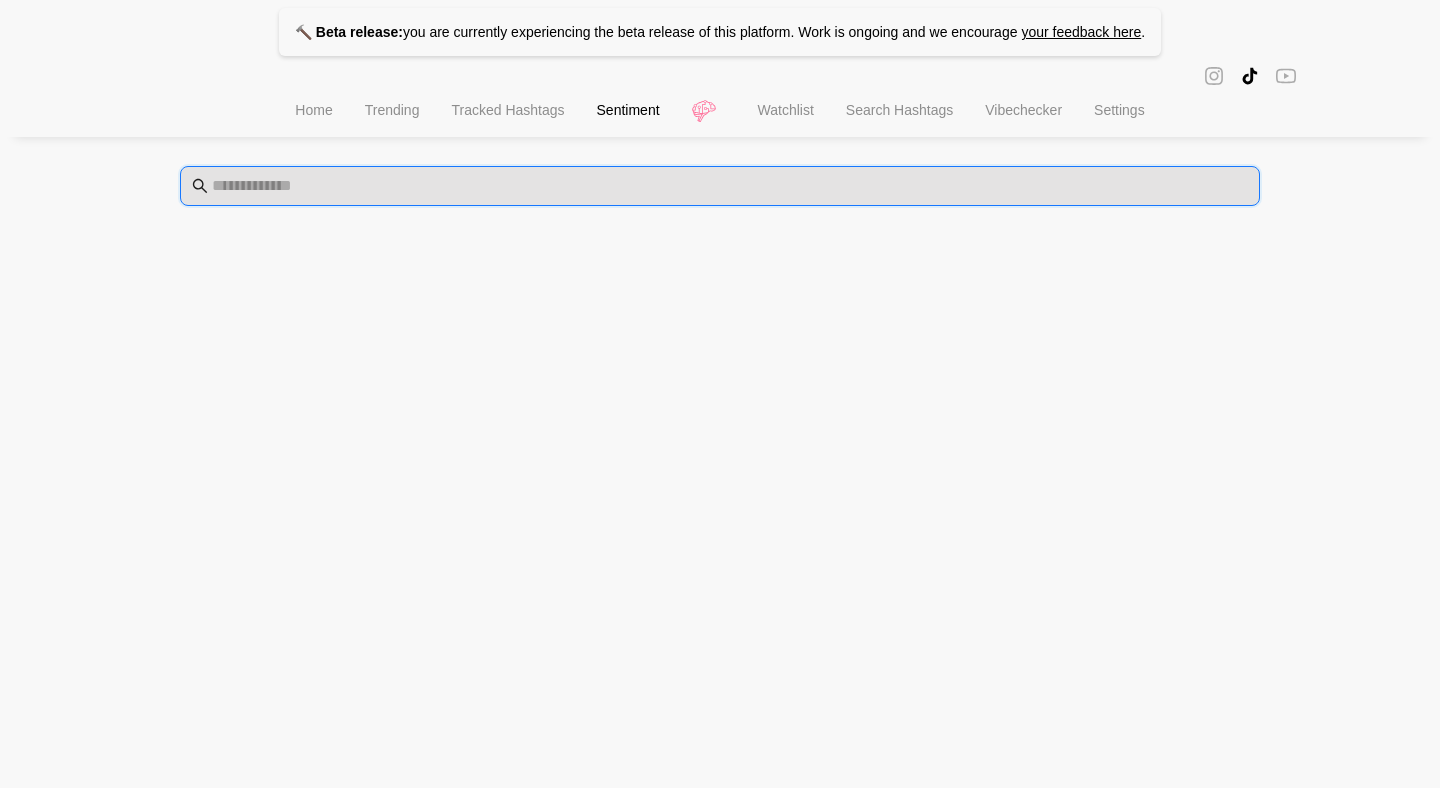 click at bounding box center [730, 186] 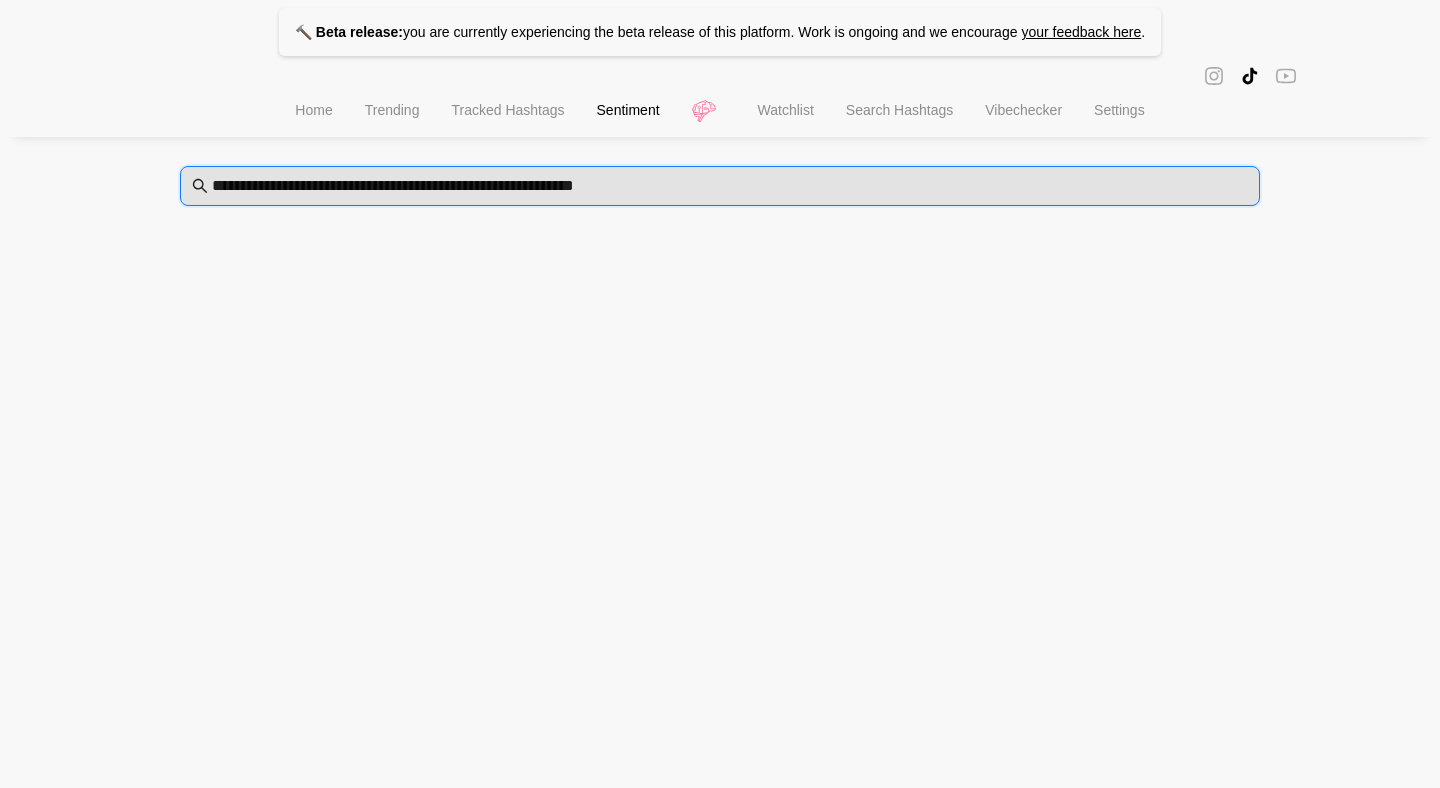 type on "**********" 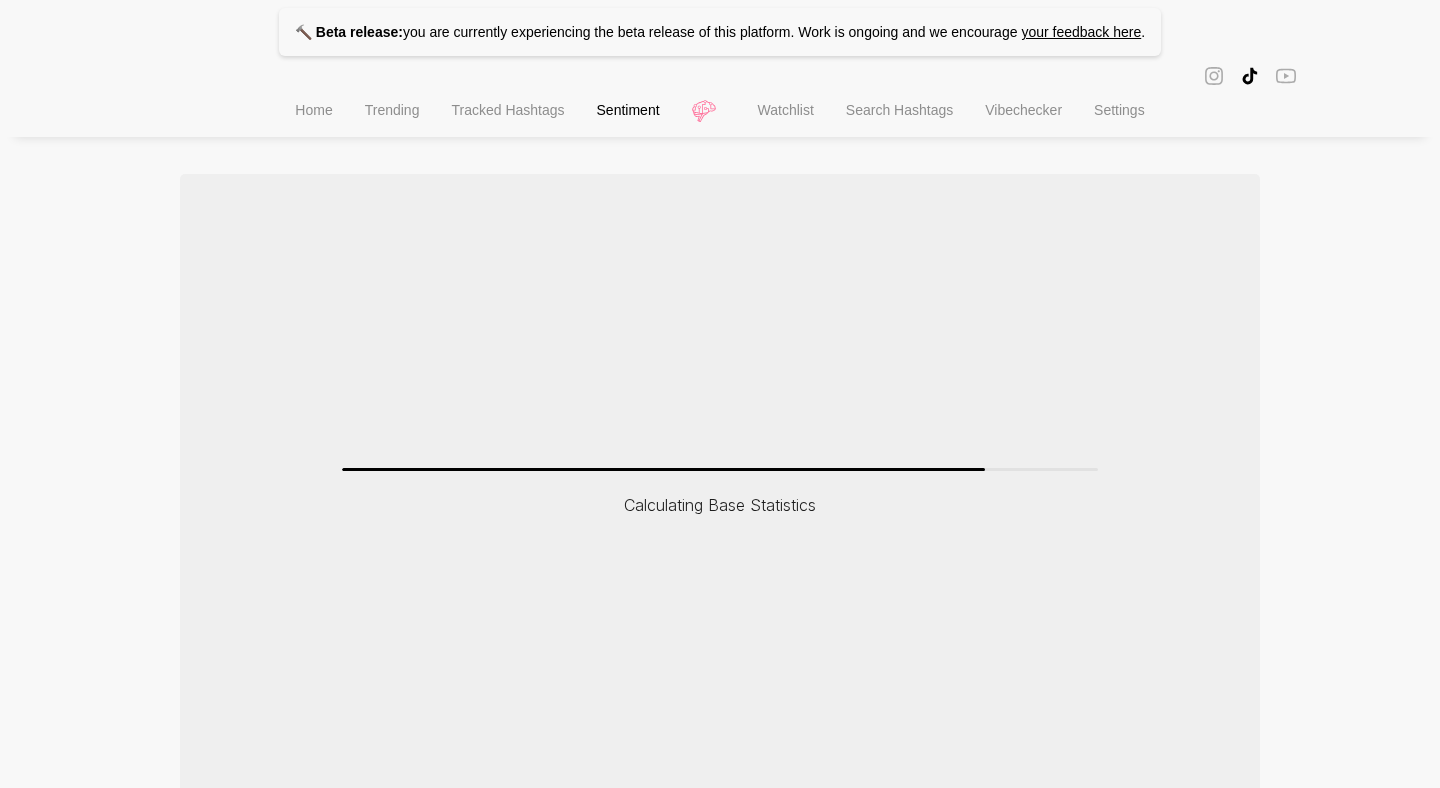 scroll, scrollTop: 118, scrollLeft: 0, axis: vertical 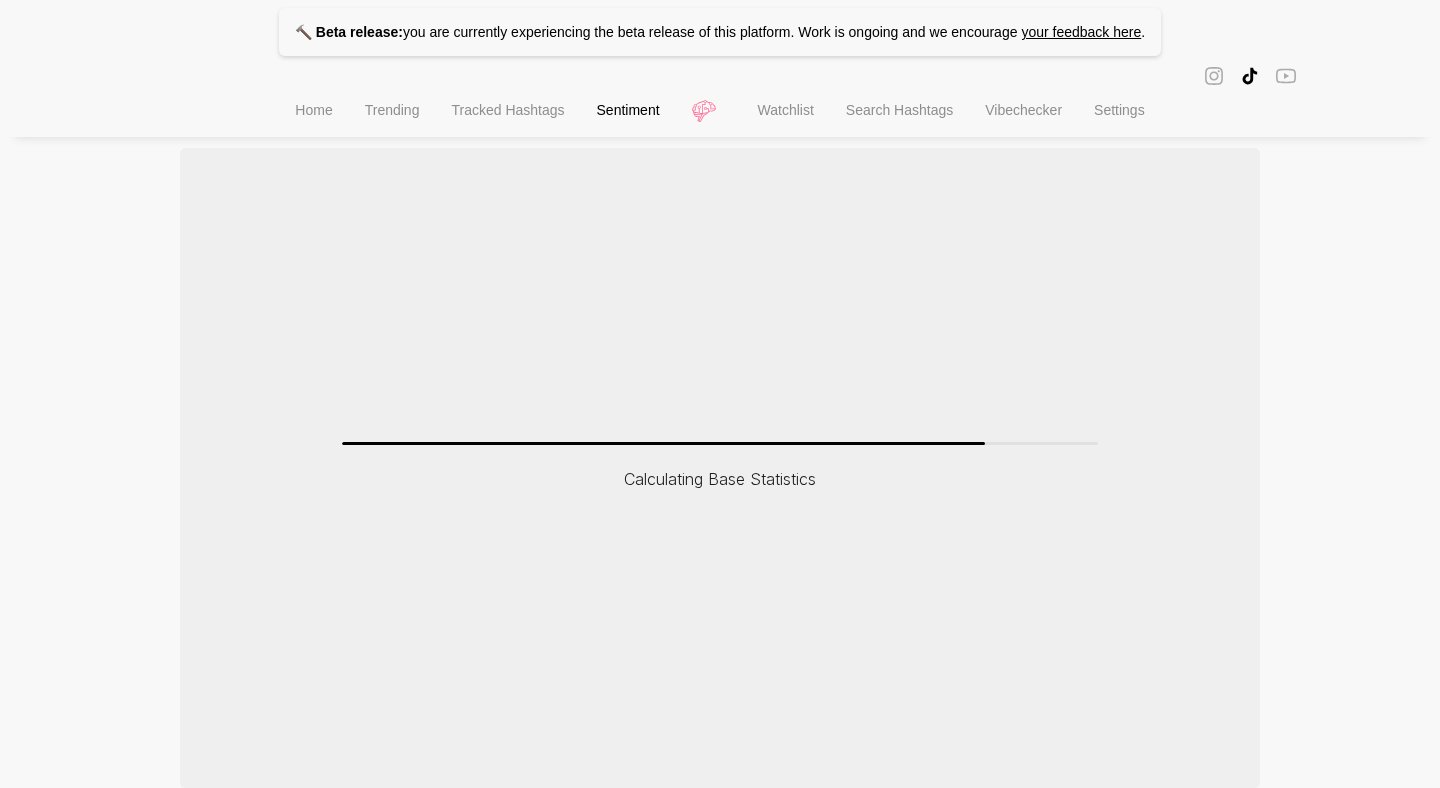 click at bounding box center (1250, 76) 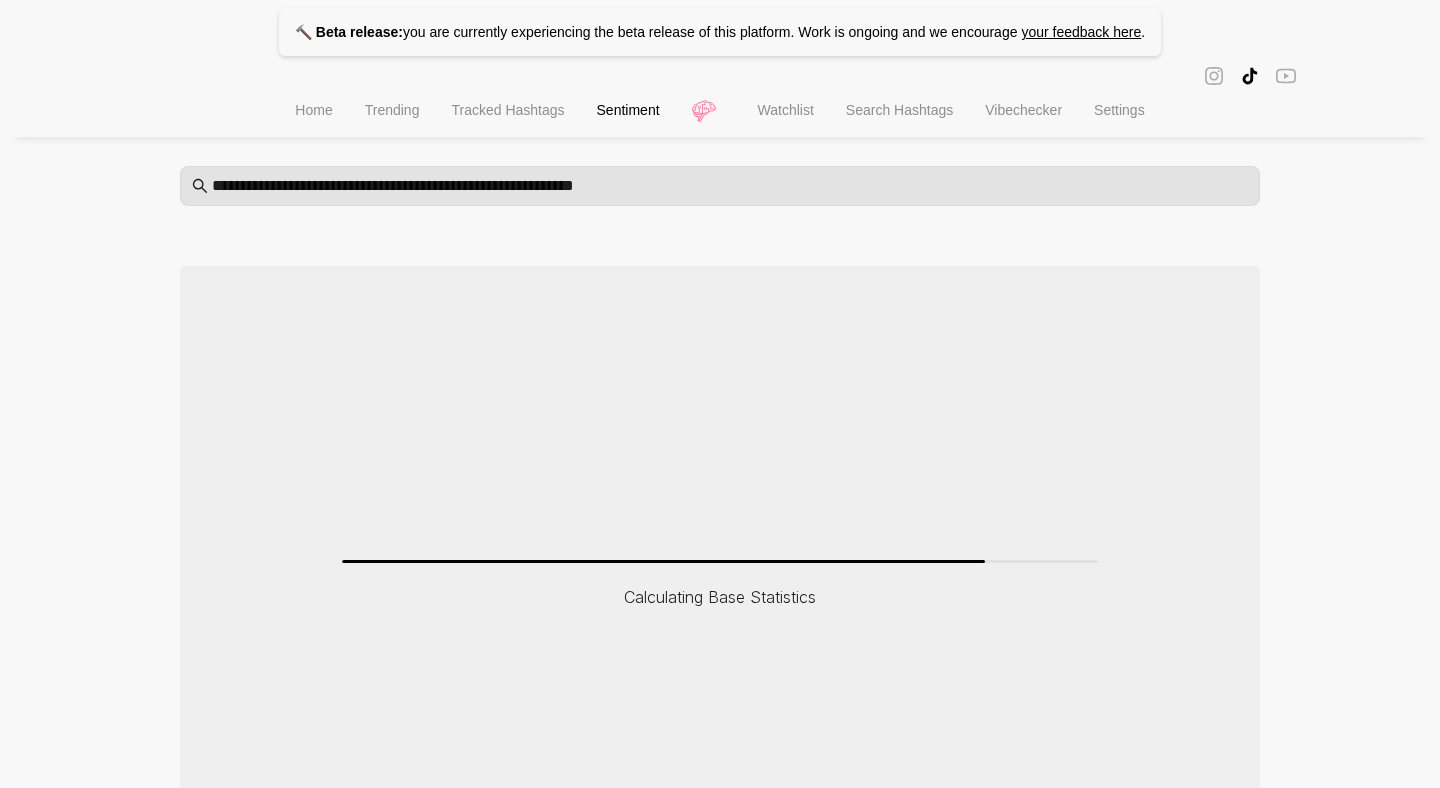 click on "Tracked Hashtags" at bounding box center (507, 110) 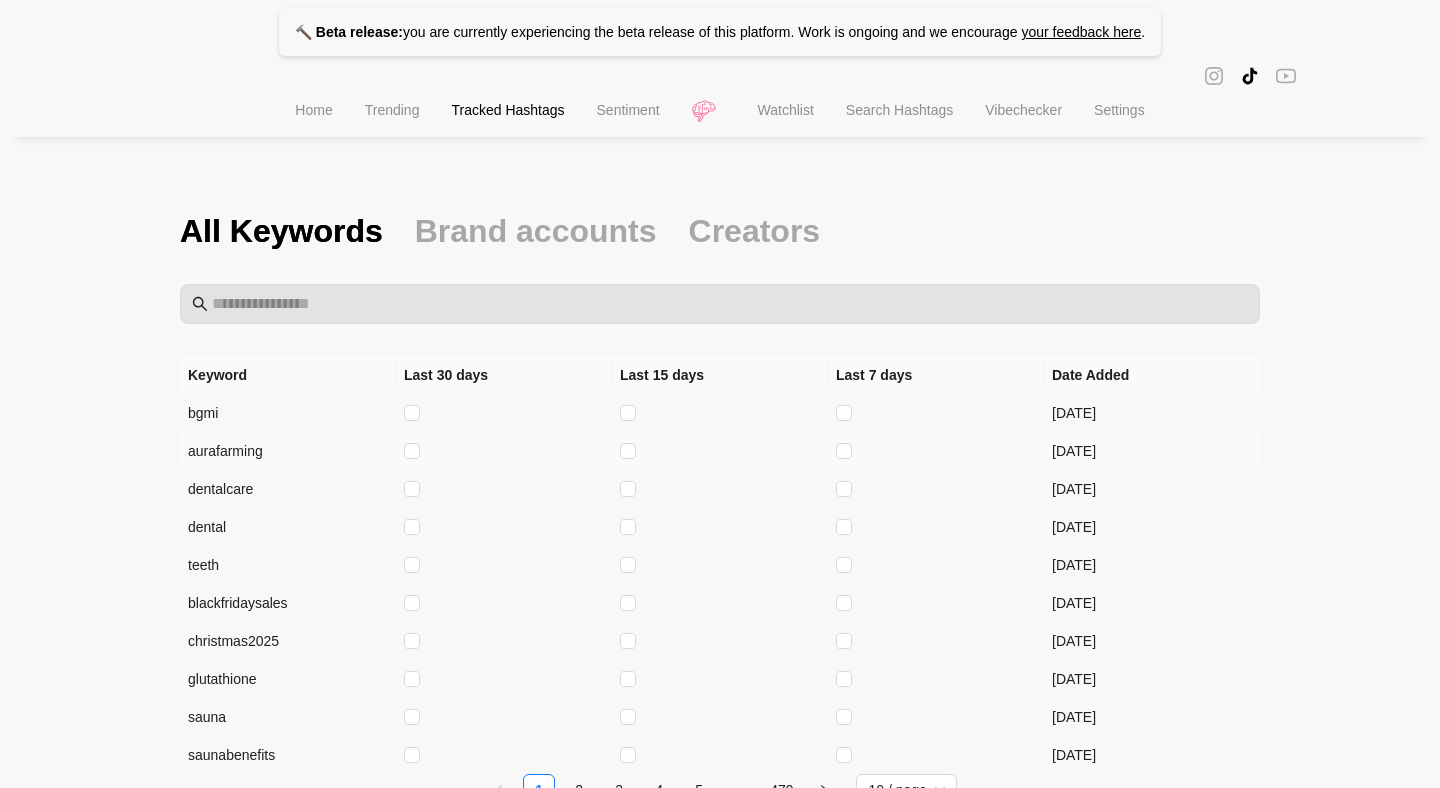 scroll, scrollTop: 114, scrollLeft: 0, axis: vertical 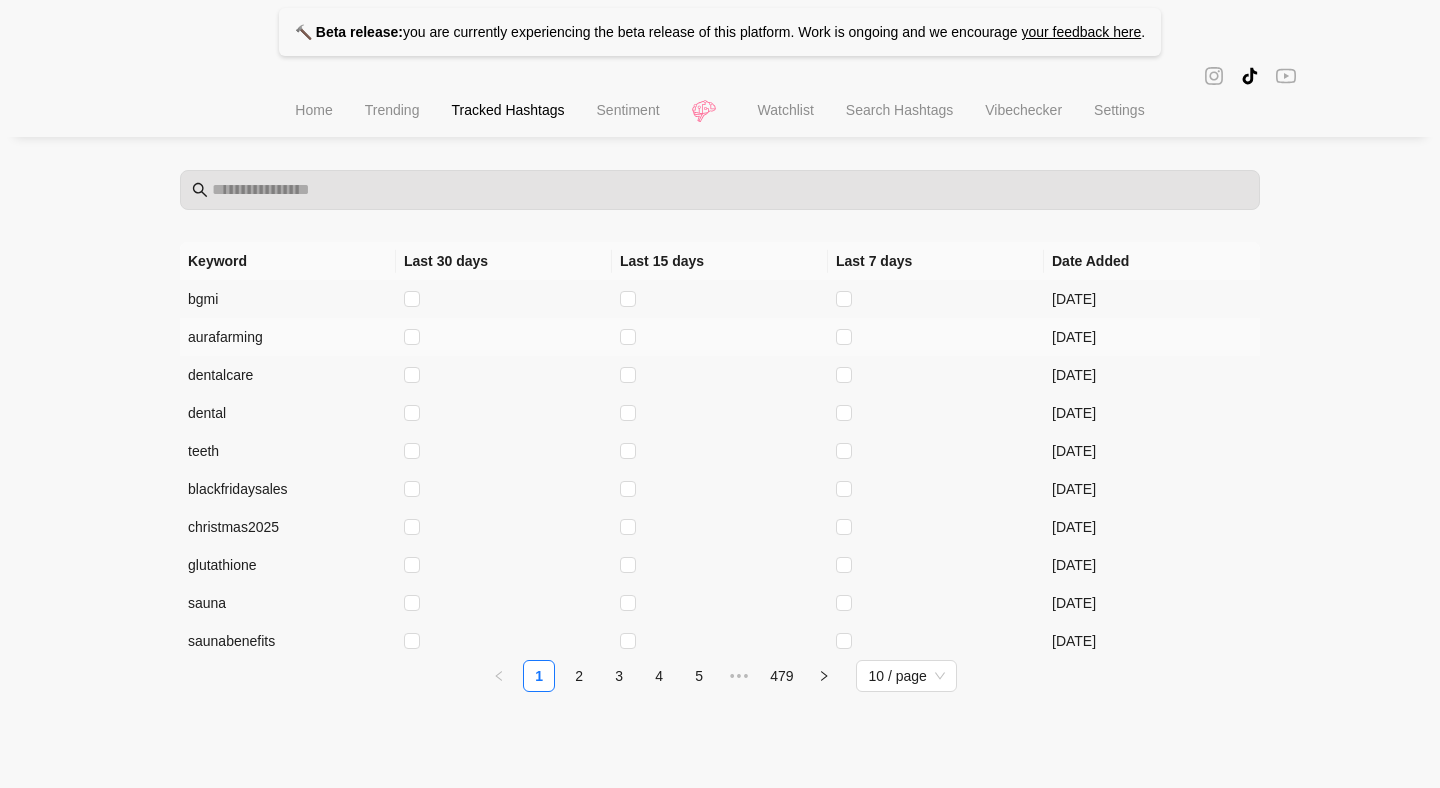click on "aurafarming" at bounding box center (288, 337) 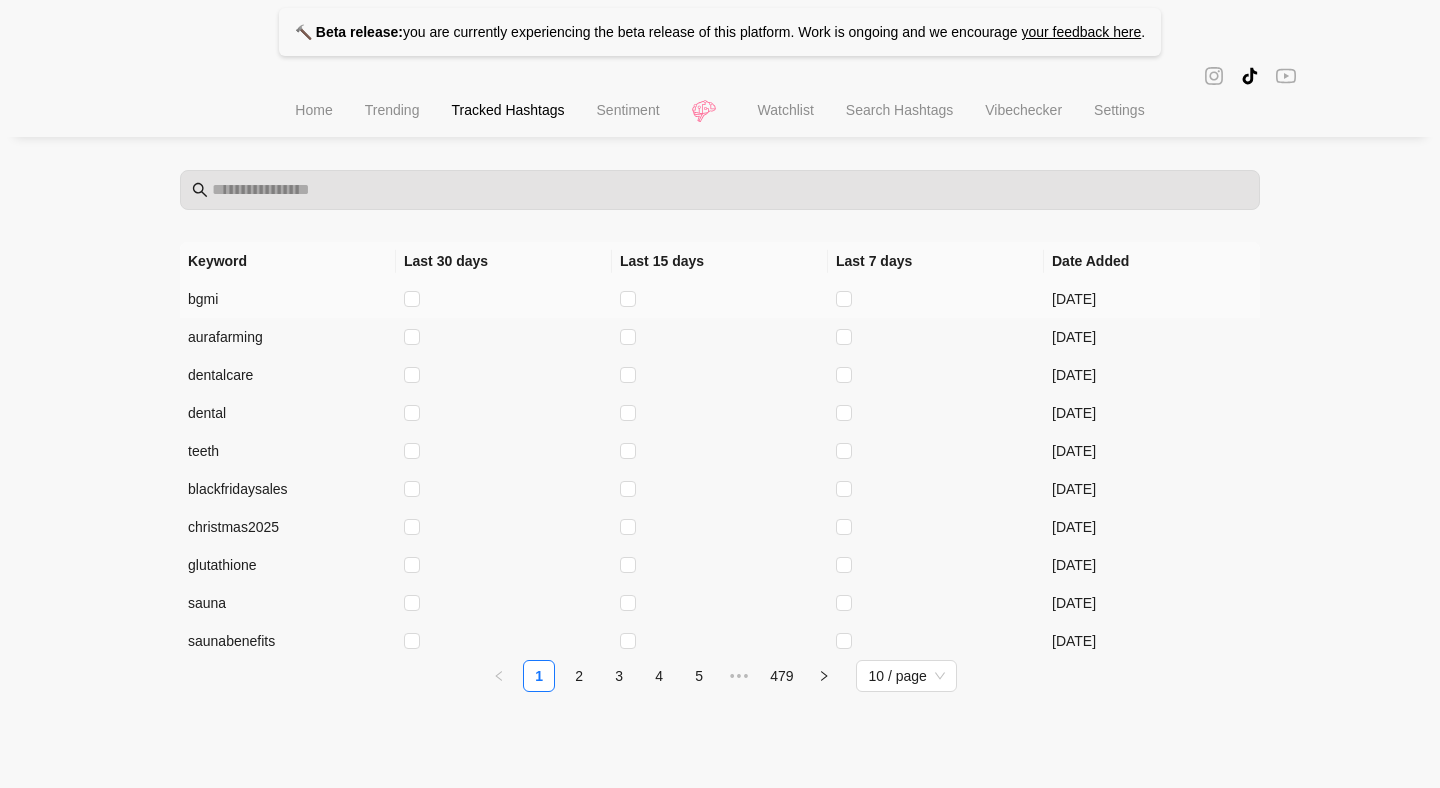 click at bounding box center (504, 337) 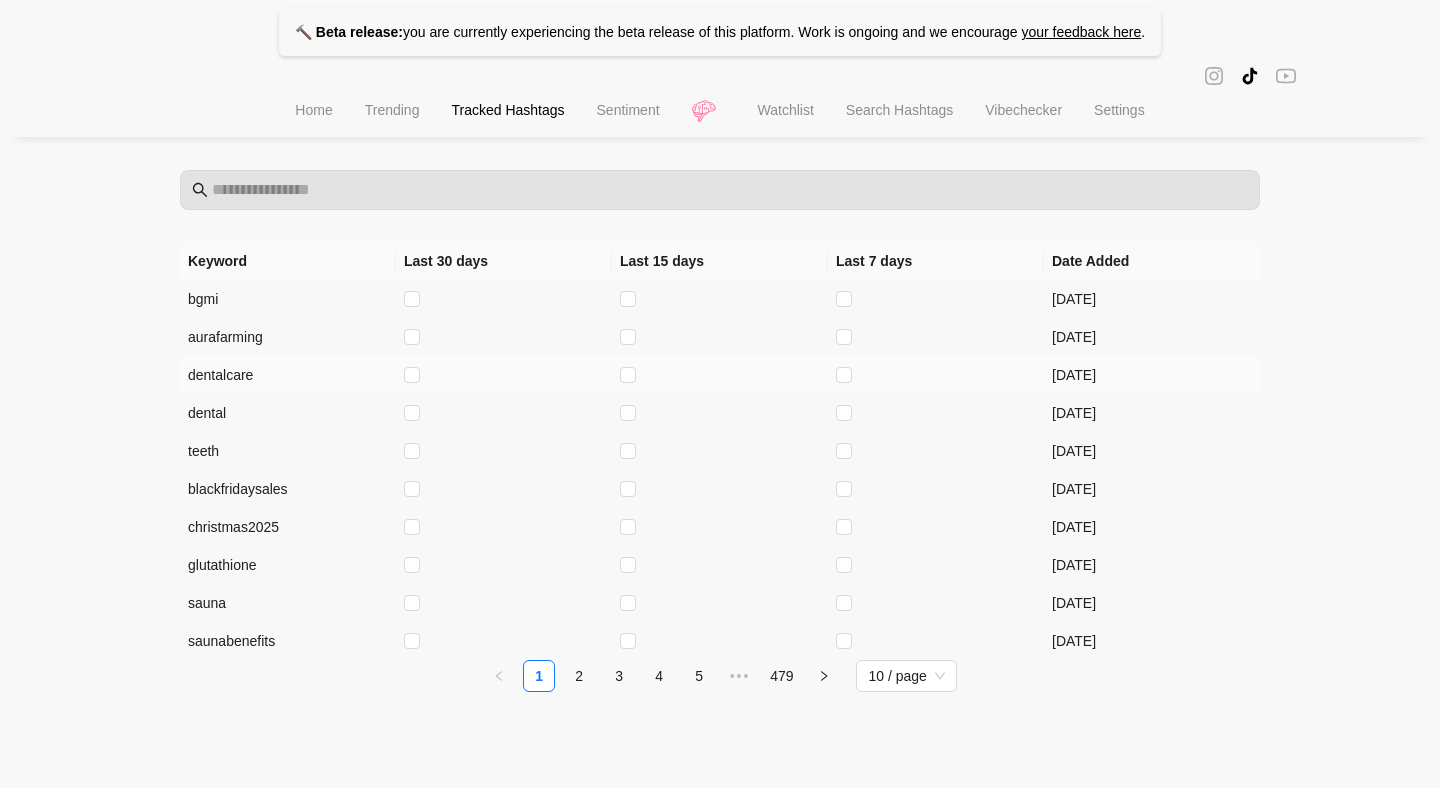 click on "dentalcare" at bounding box center [288, 375] 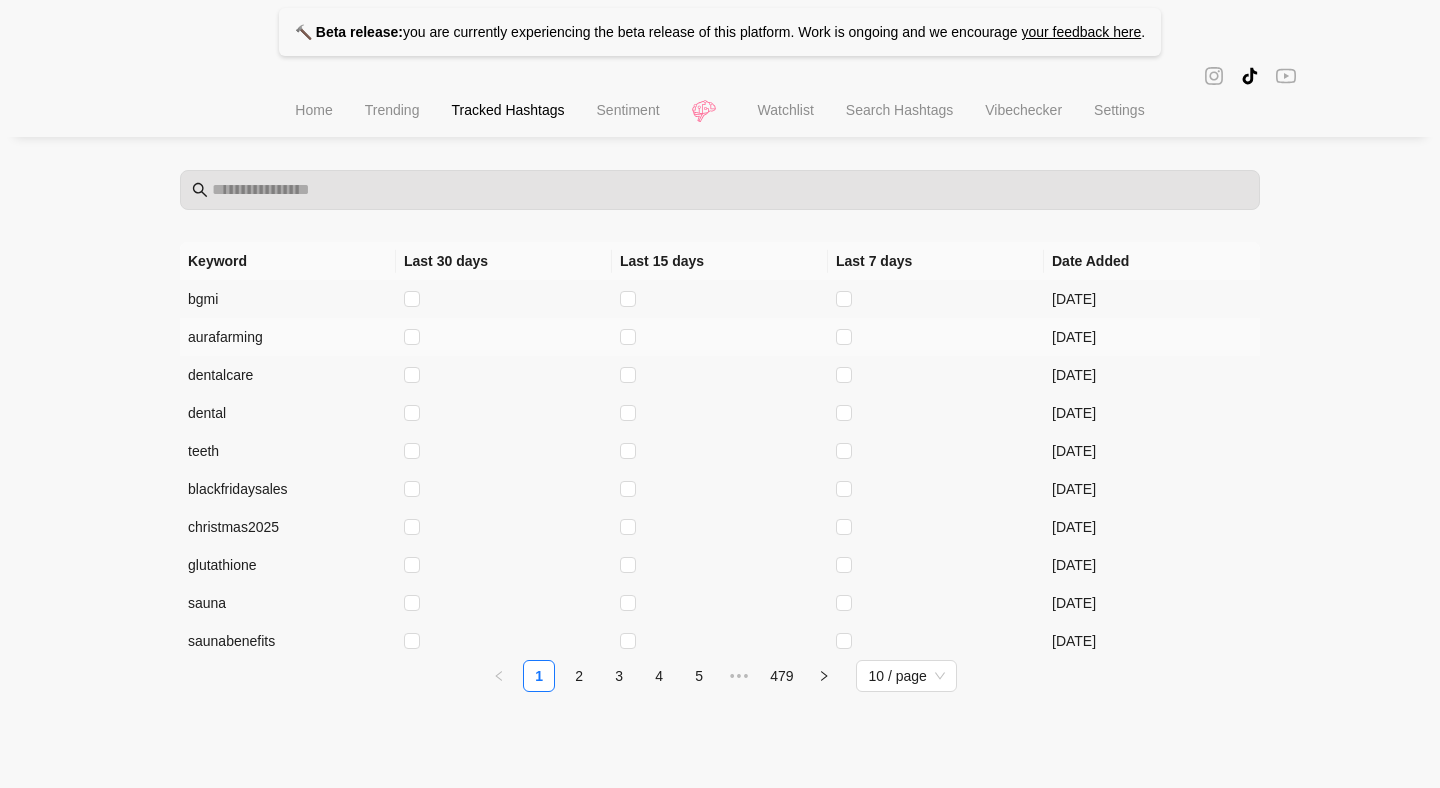 click on "aurafarming" at bounding box center [288, 337] 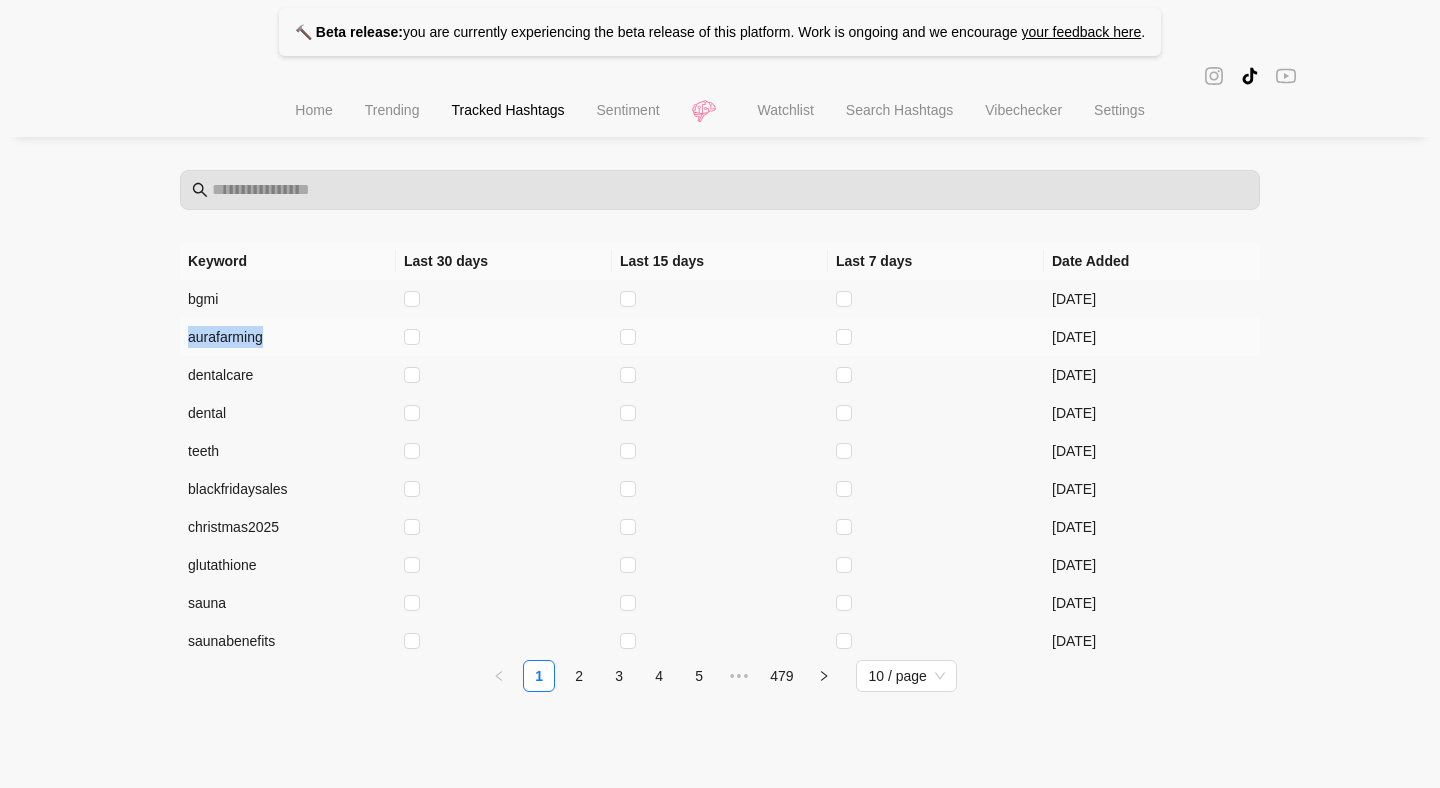 click on "aurafarming" at bounding box center [288, 337] 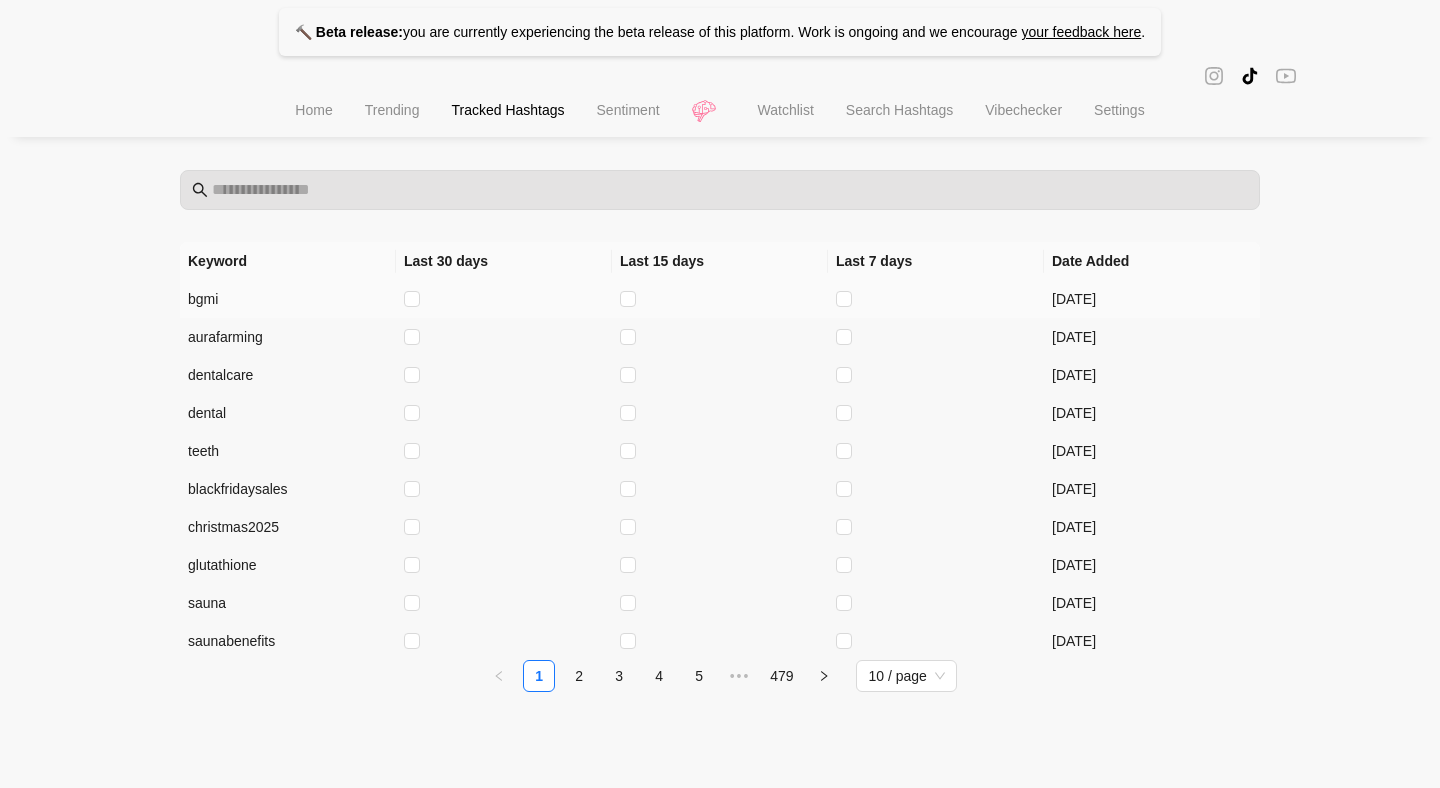 click on "bgmi" at bounding box center [288, 299] 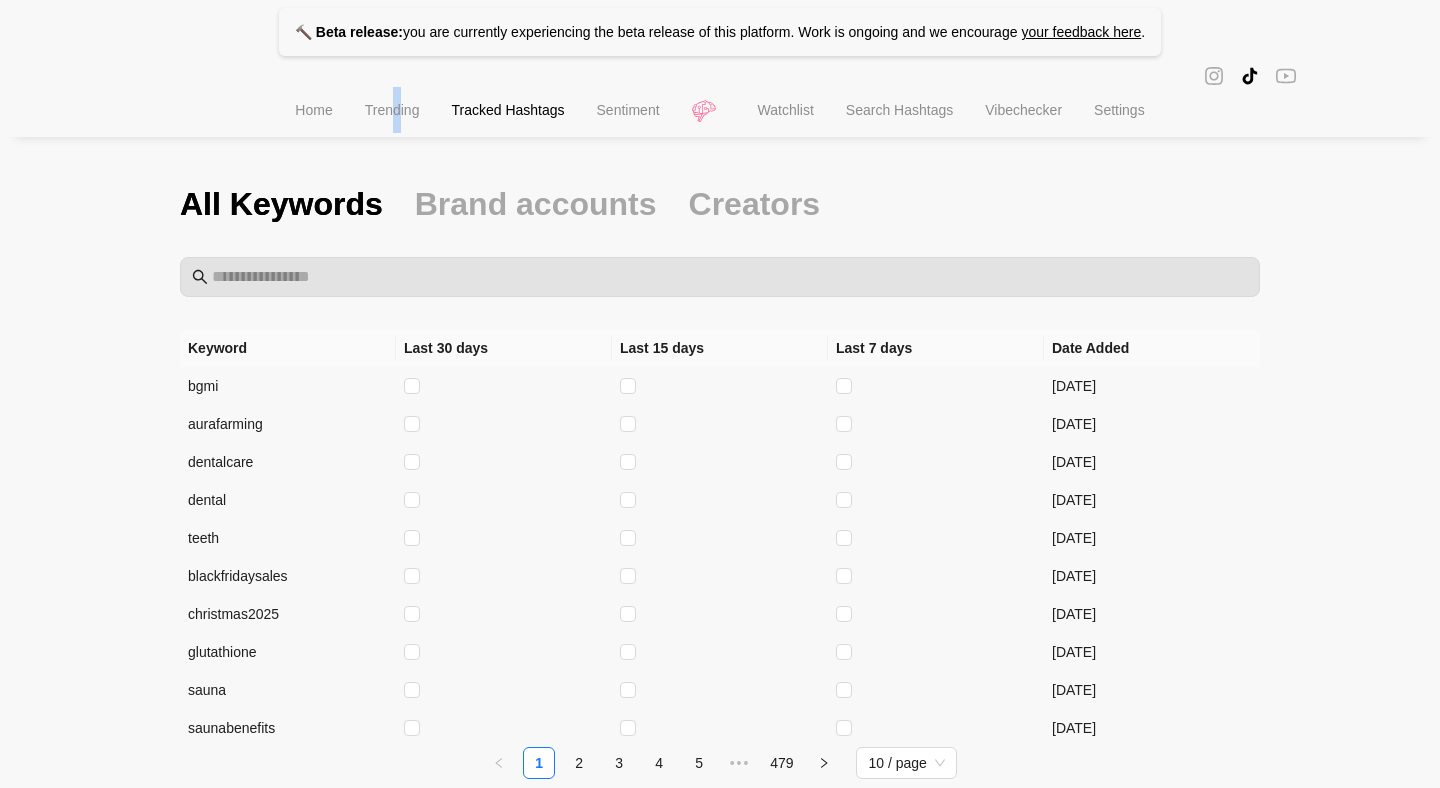 click on "Trending" at bounding box center [392, 110] 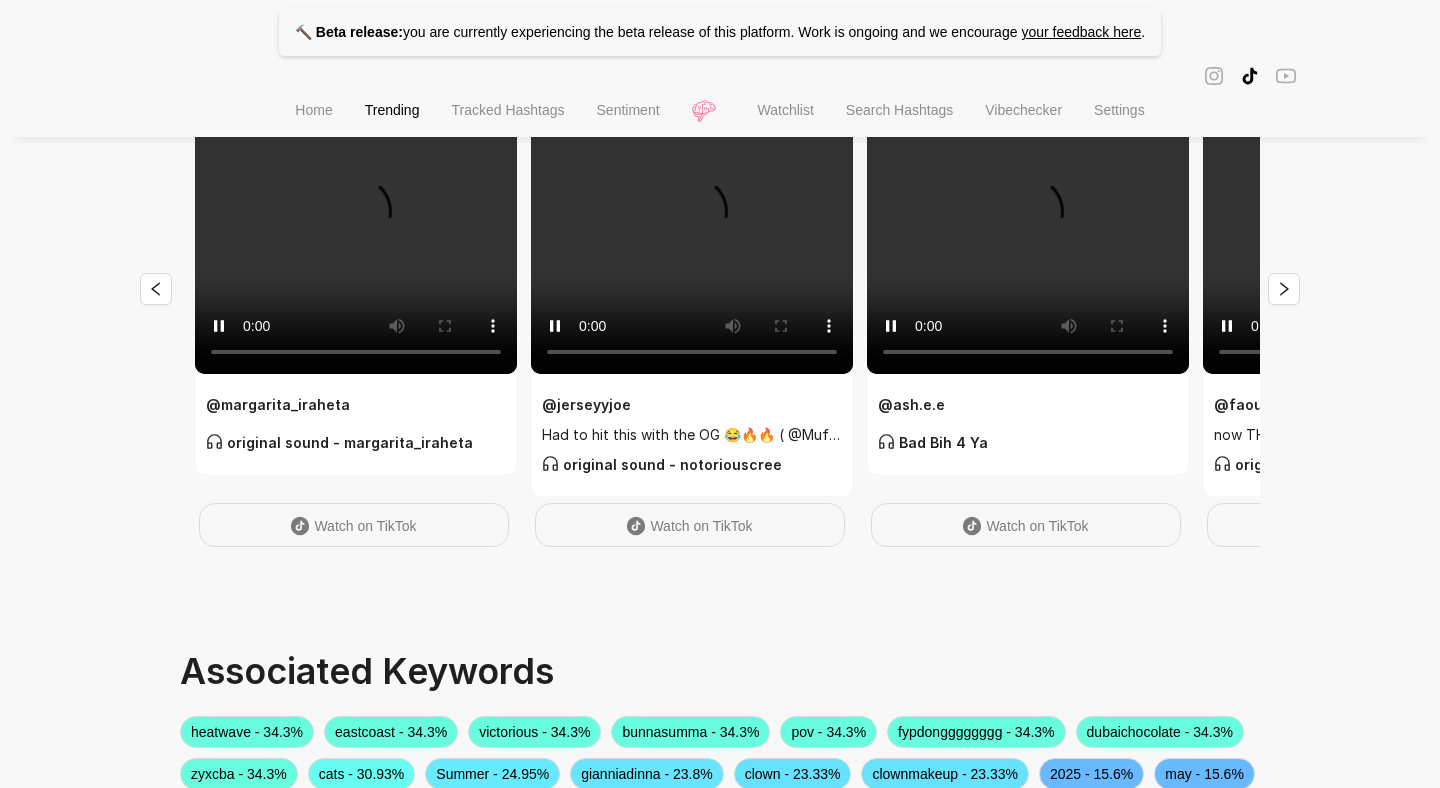 scroll, scrollTop: 0, scrollLeft: 0, axis: both 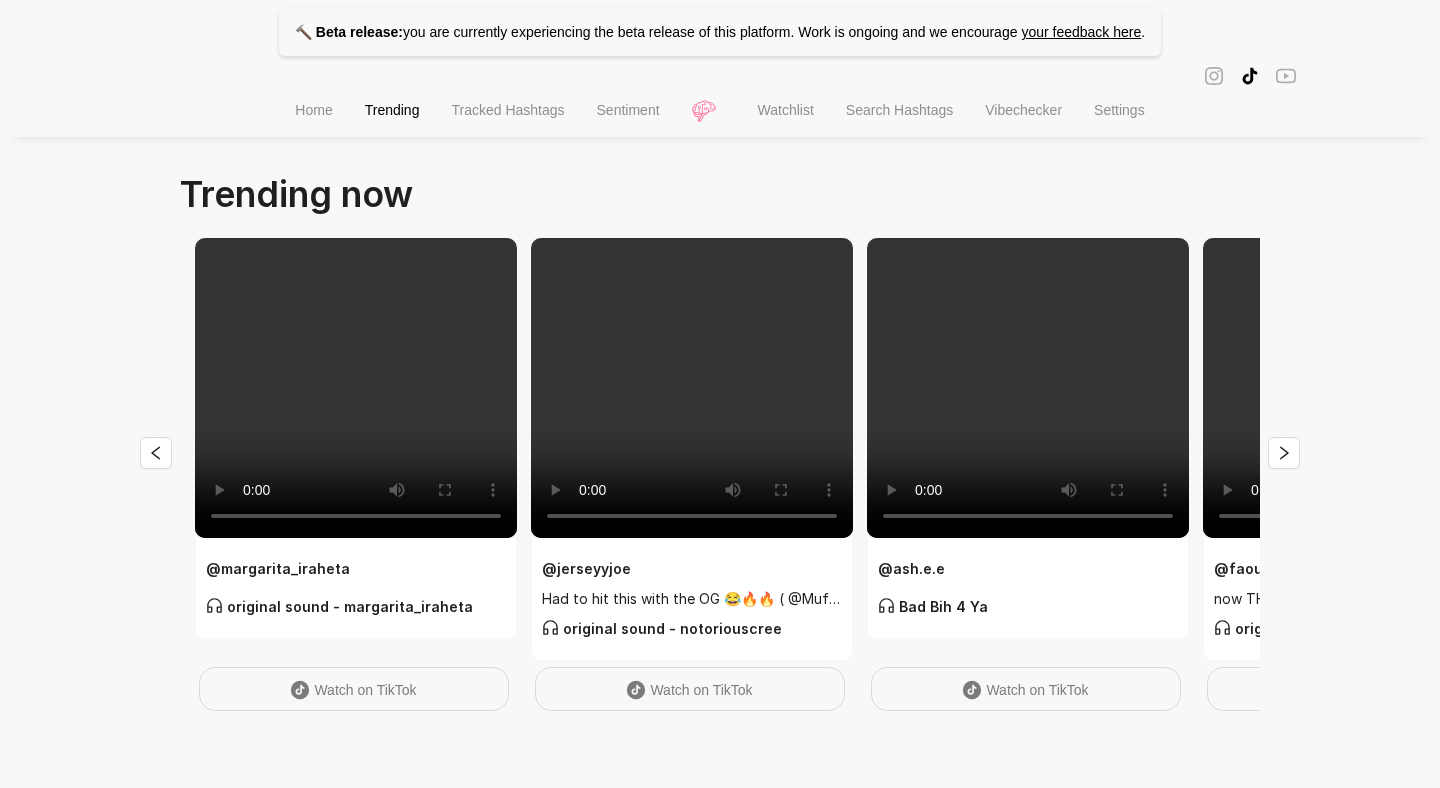 click on "Watch on TikTok" at bounding box center (354, 689) 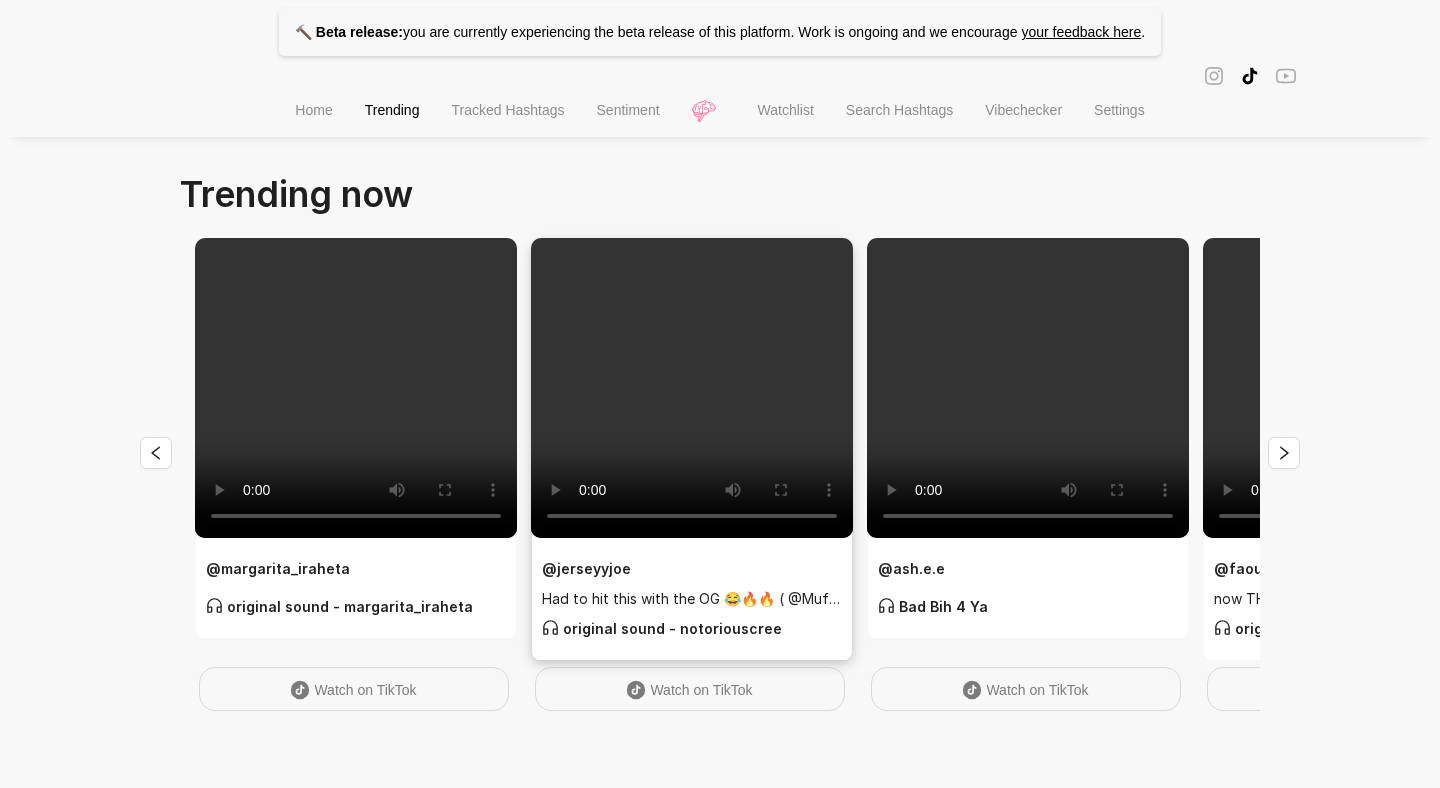 click at bounding box center [692, 388] 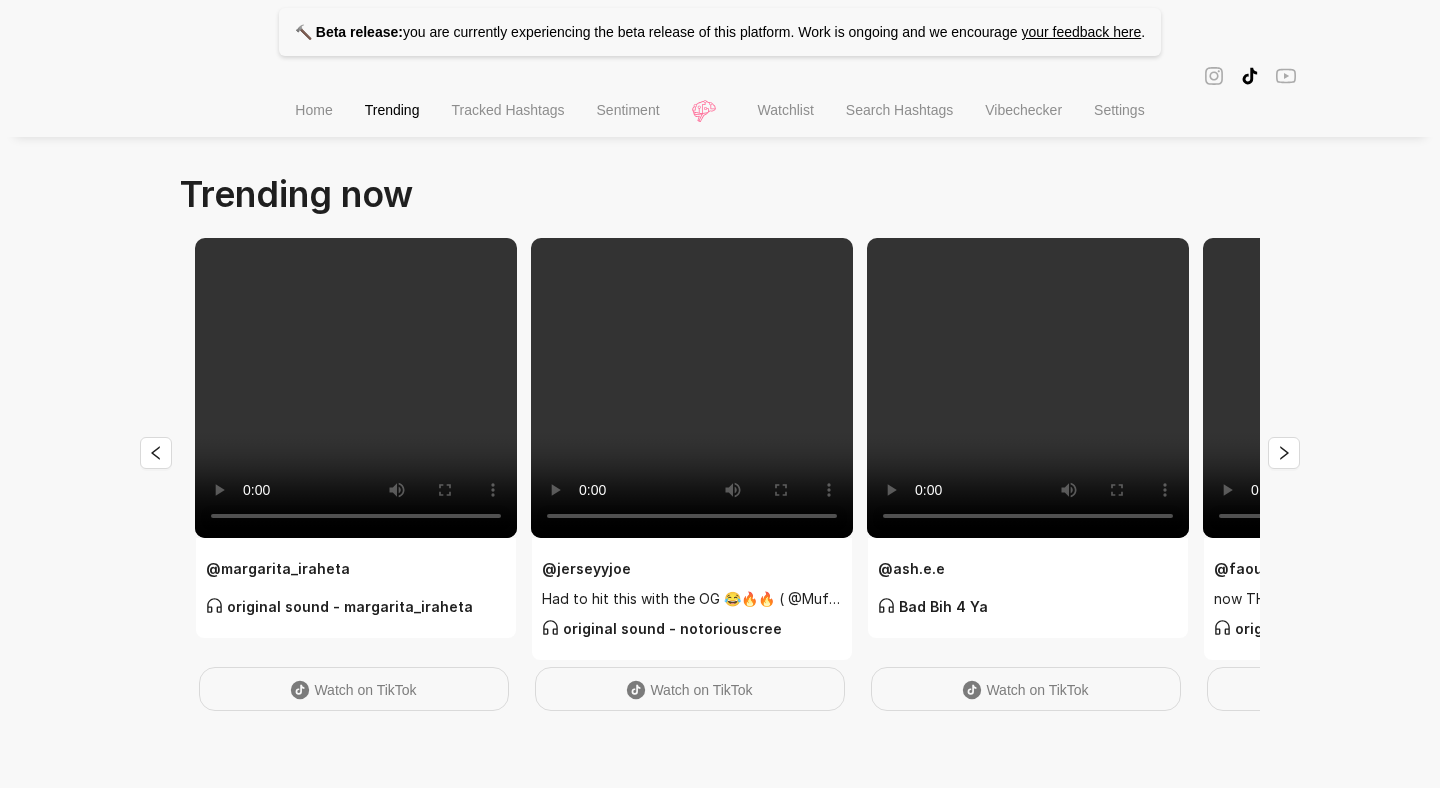 click 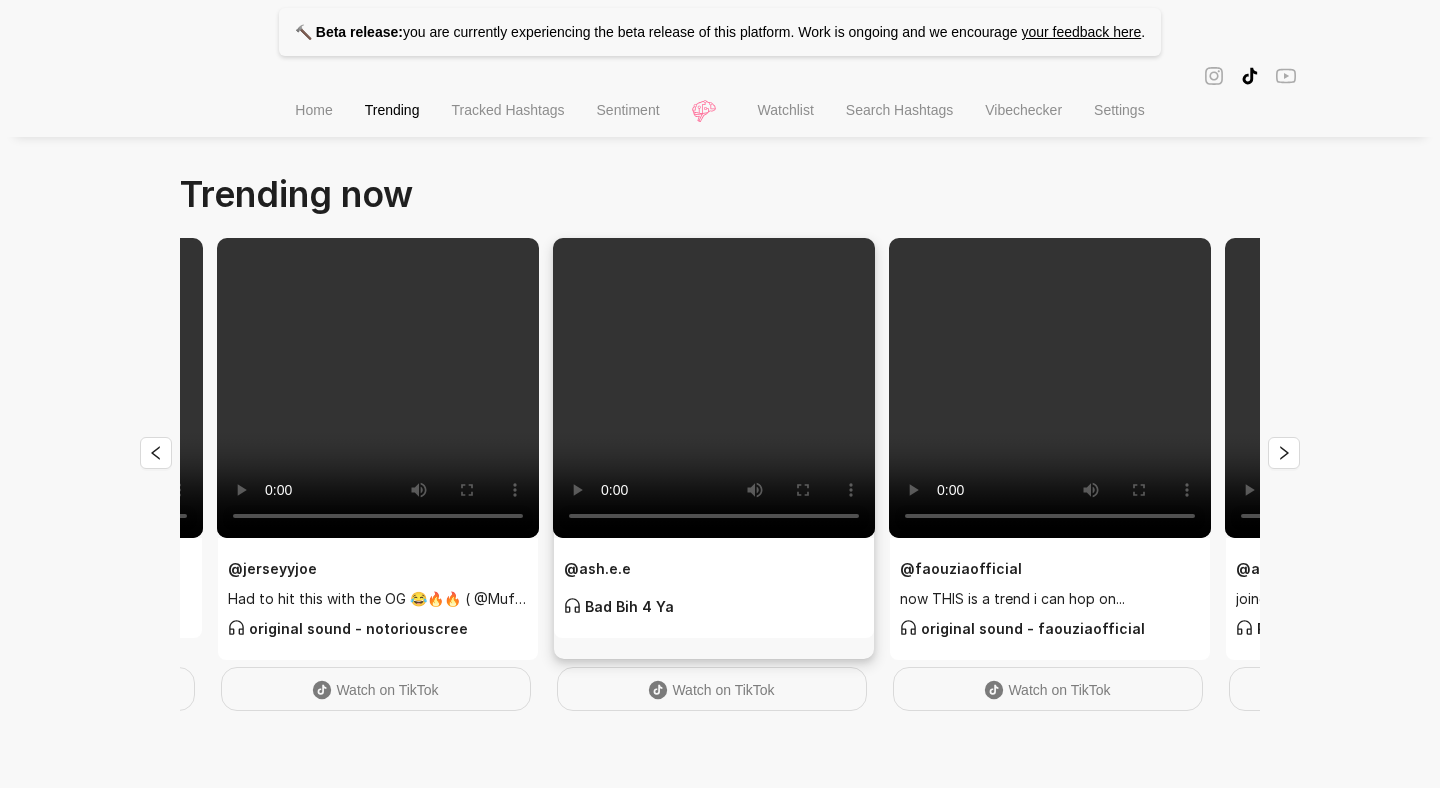 scroll, scrollTop: 0, scrollLeft: 606, axis: horizontal 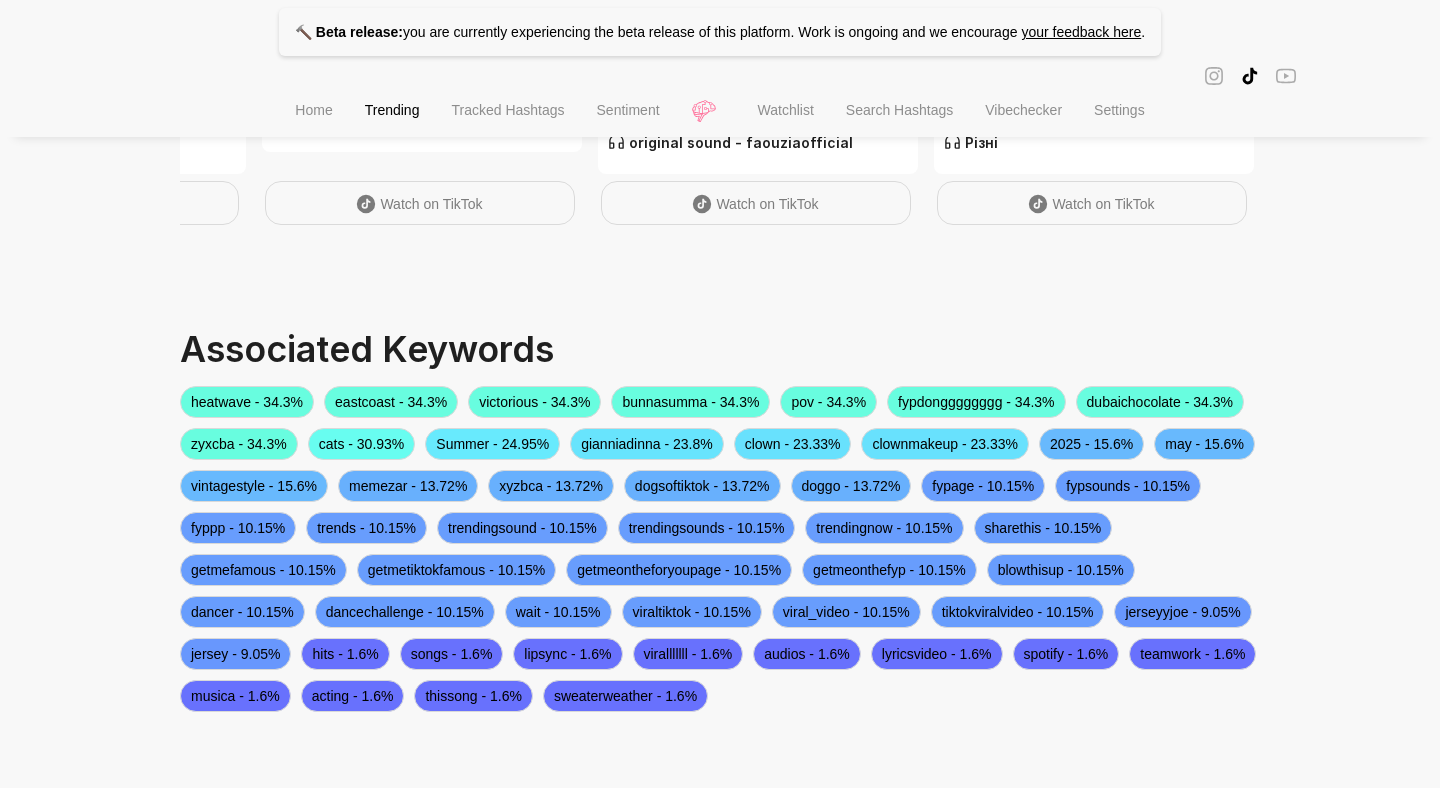 click on "dubaichocolate - 34.3%" at bounding box center (1160, 402) 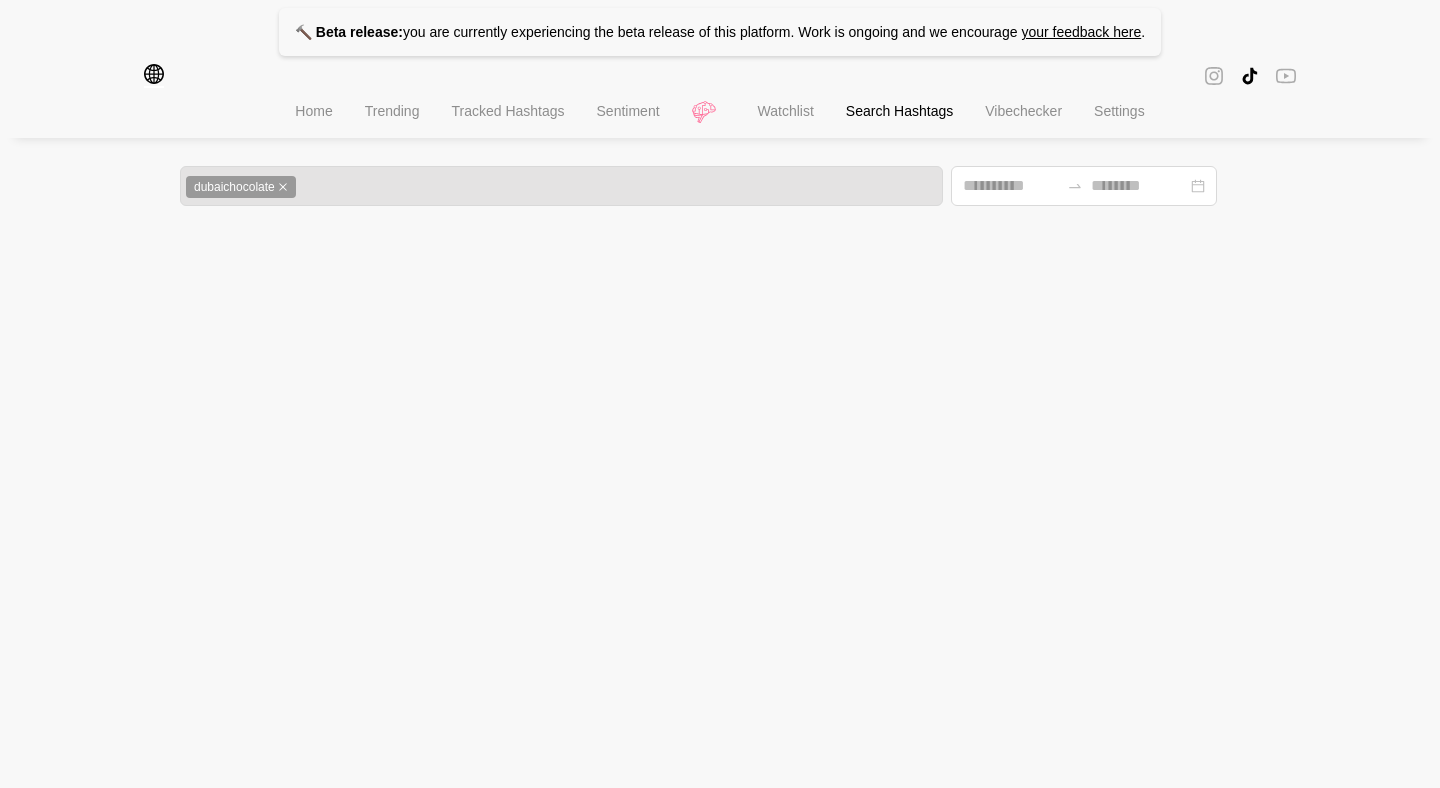 type on "**********" 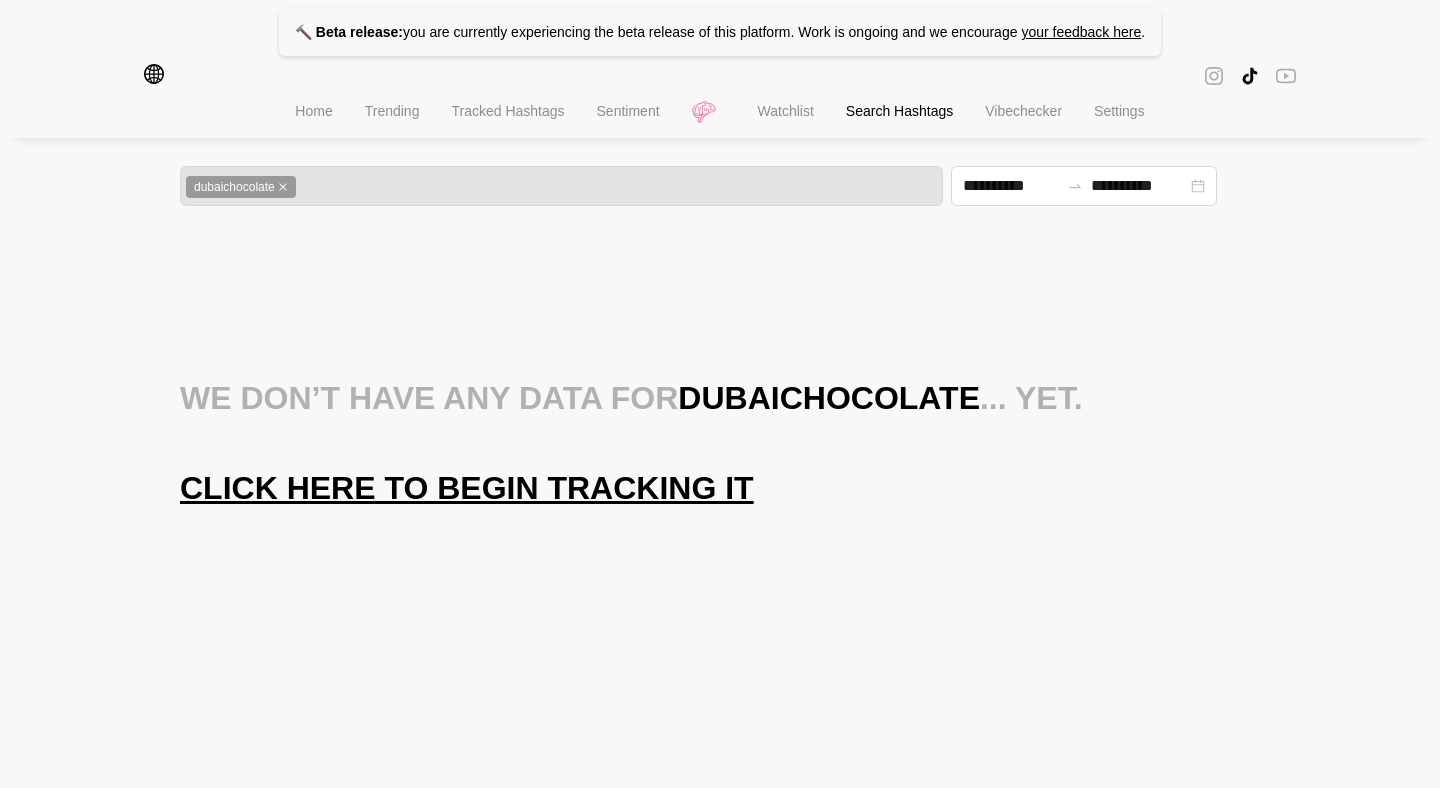 click on "Home" at bounding box center (313, 113) 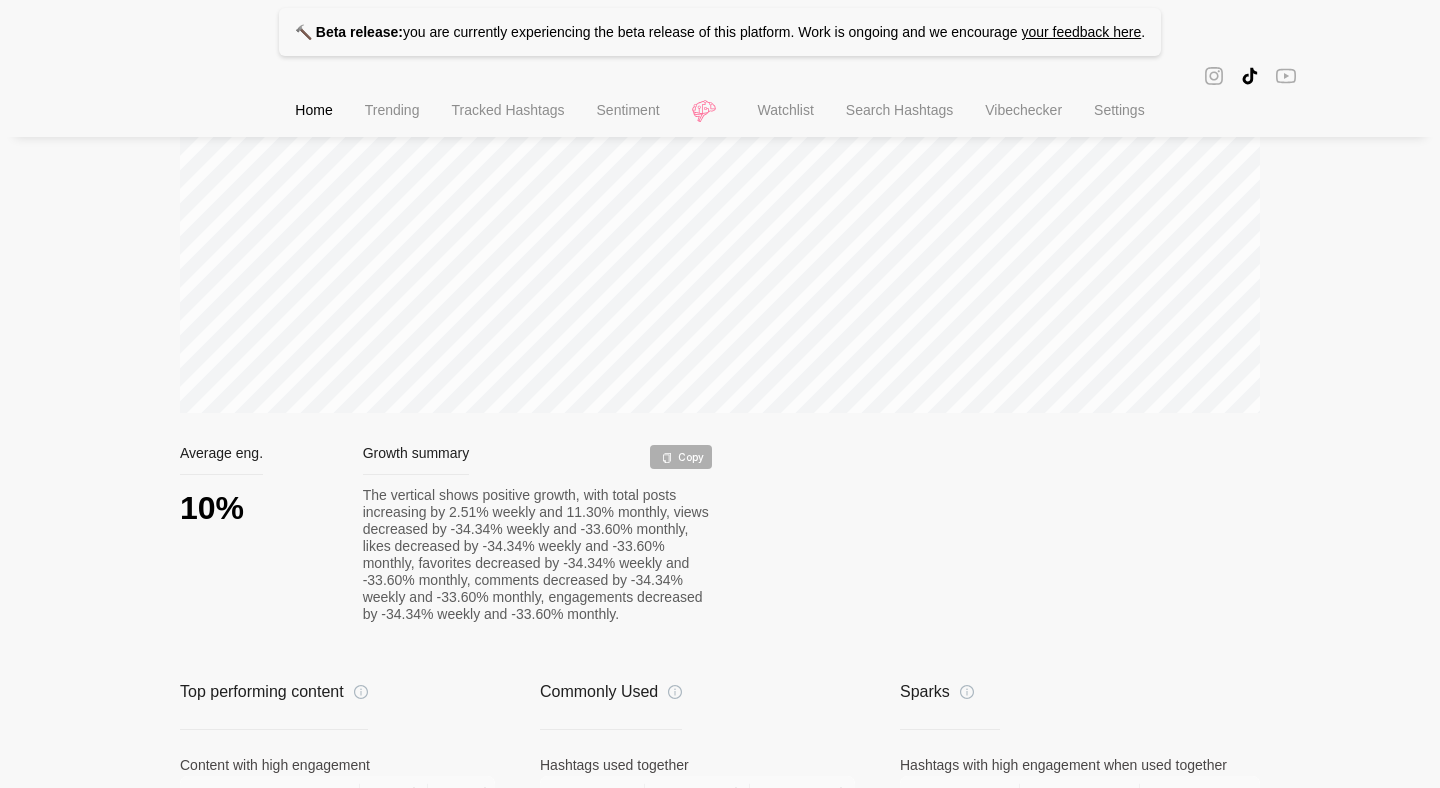 scroll, scrollTop: 1007, scrollLeft: 0, axis: vertical 